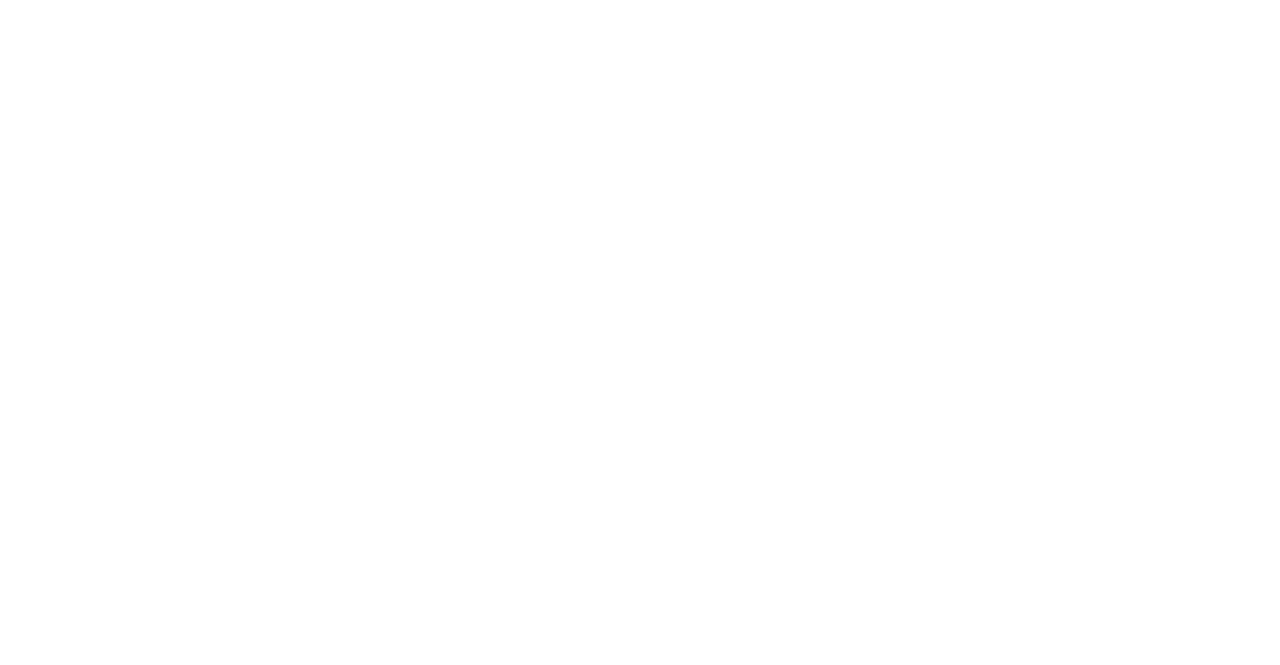 scroll, scrollTop: 0, scrollLeft: 0, axis: both 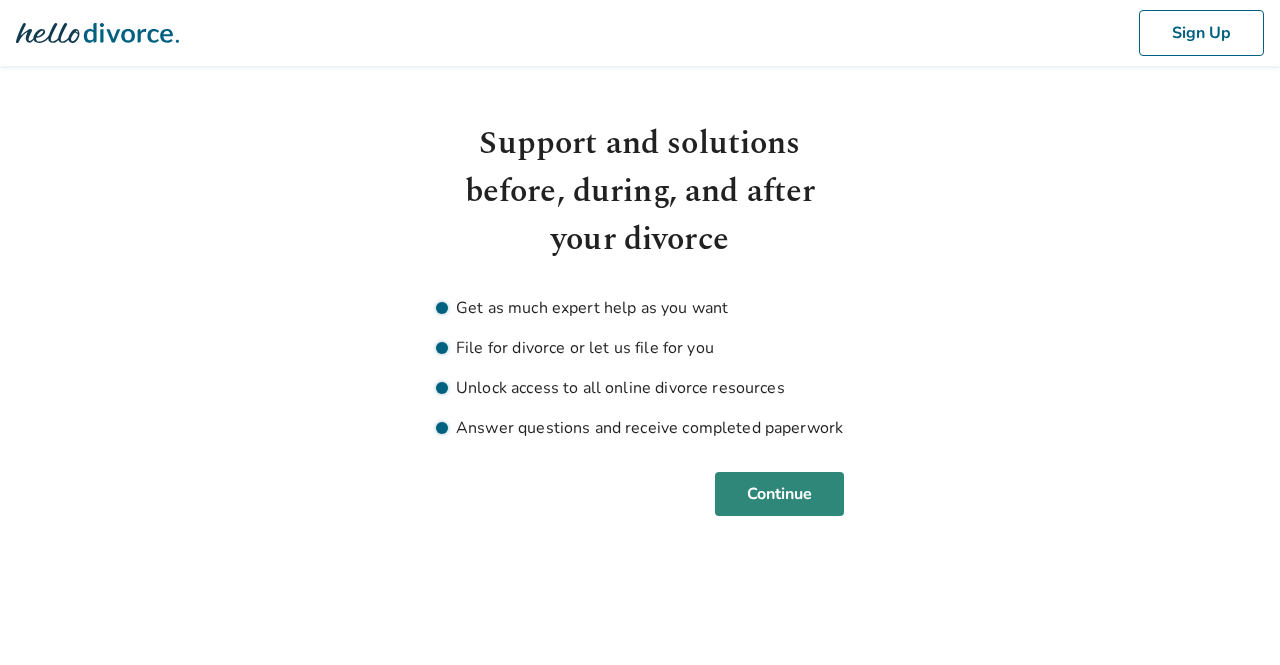 click on "Continue" at bounding box center (779, 494) 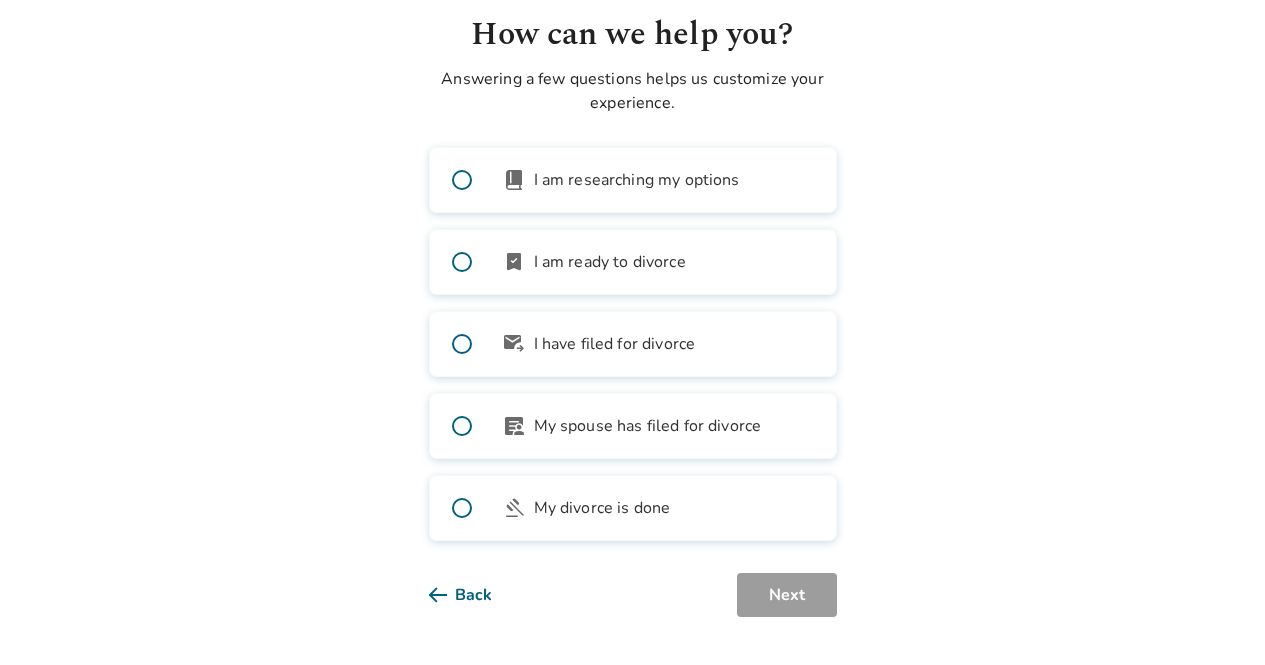 scroll, scrollTop: 0, scrollLeft: 0, axis: both 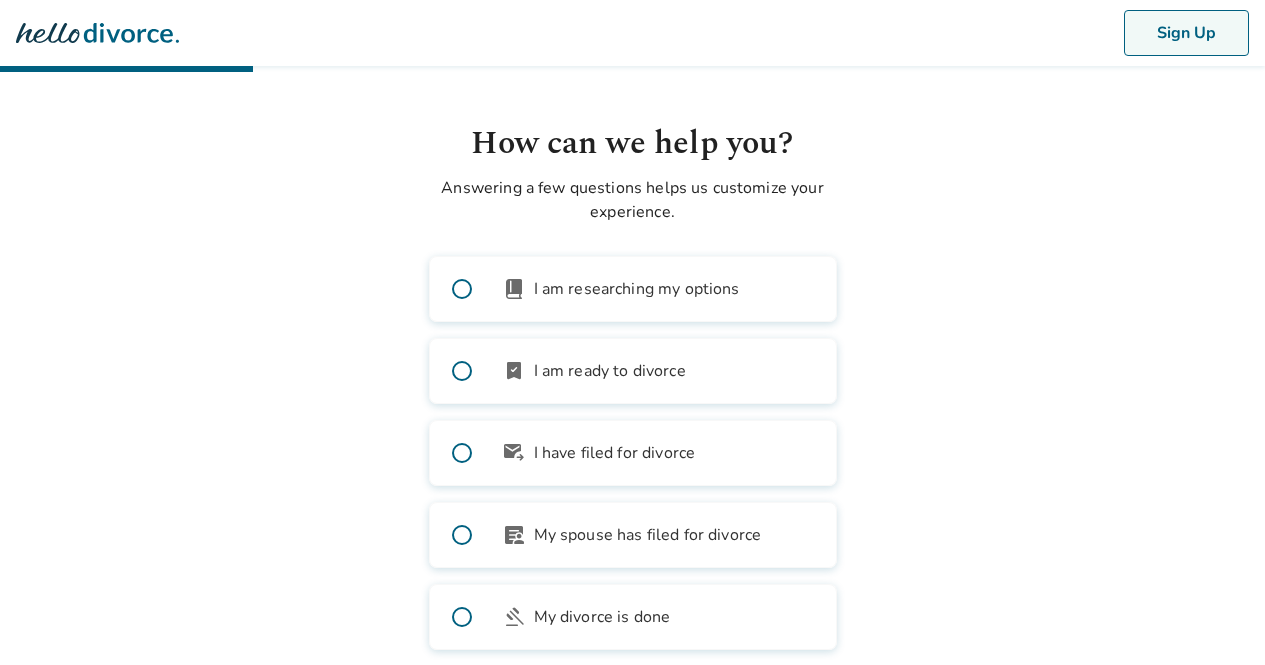 click on "Sign Up" at bounding box center [1186, 33] 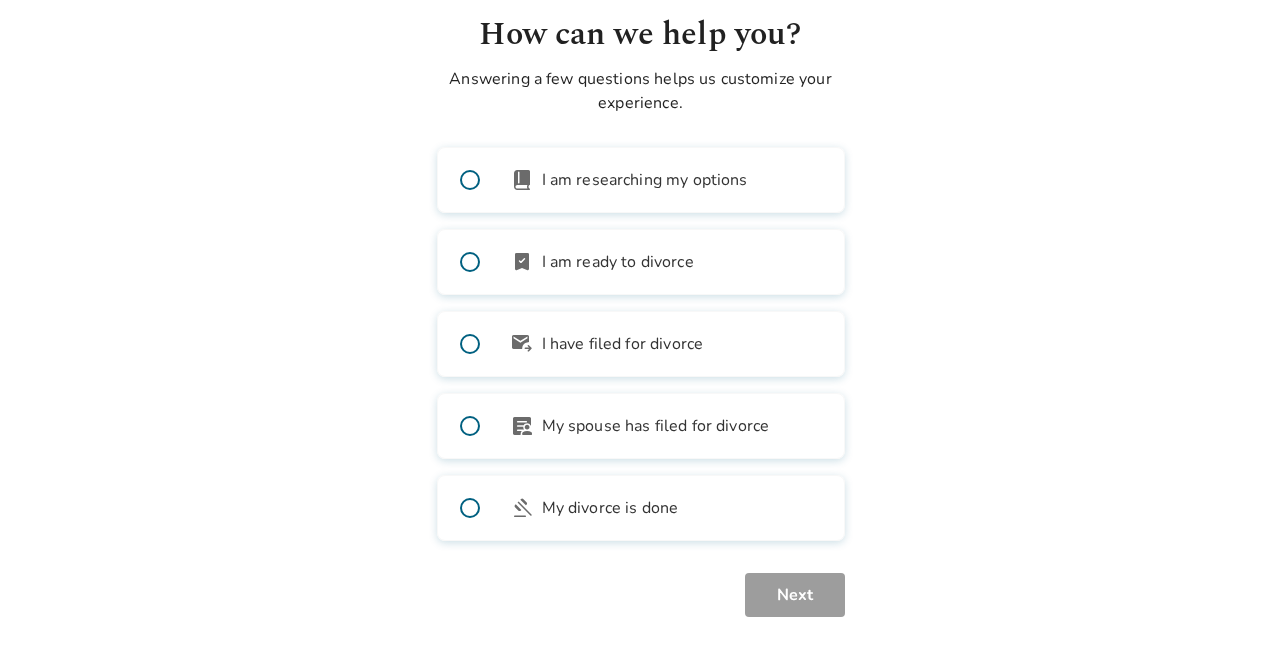 scroll, scrollTop: 0, scrollLeft: 0, axis: both 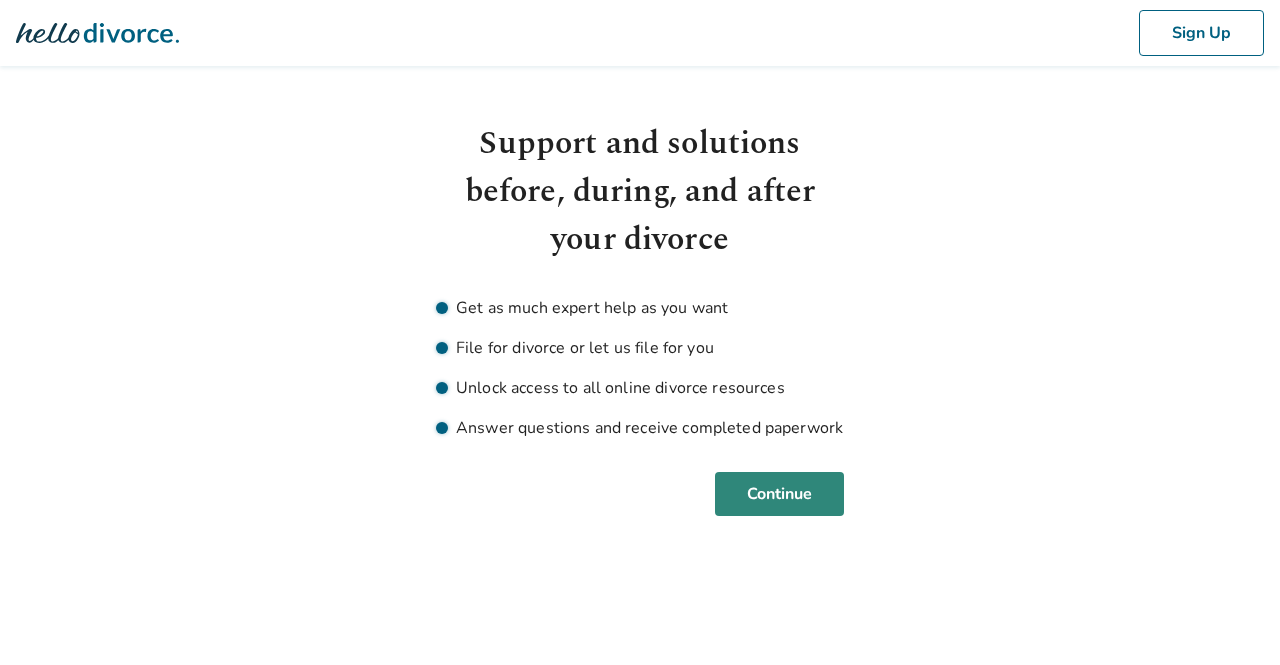 click on "Continue" at bounding box center [779, 494] 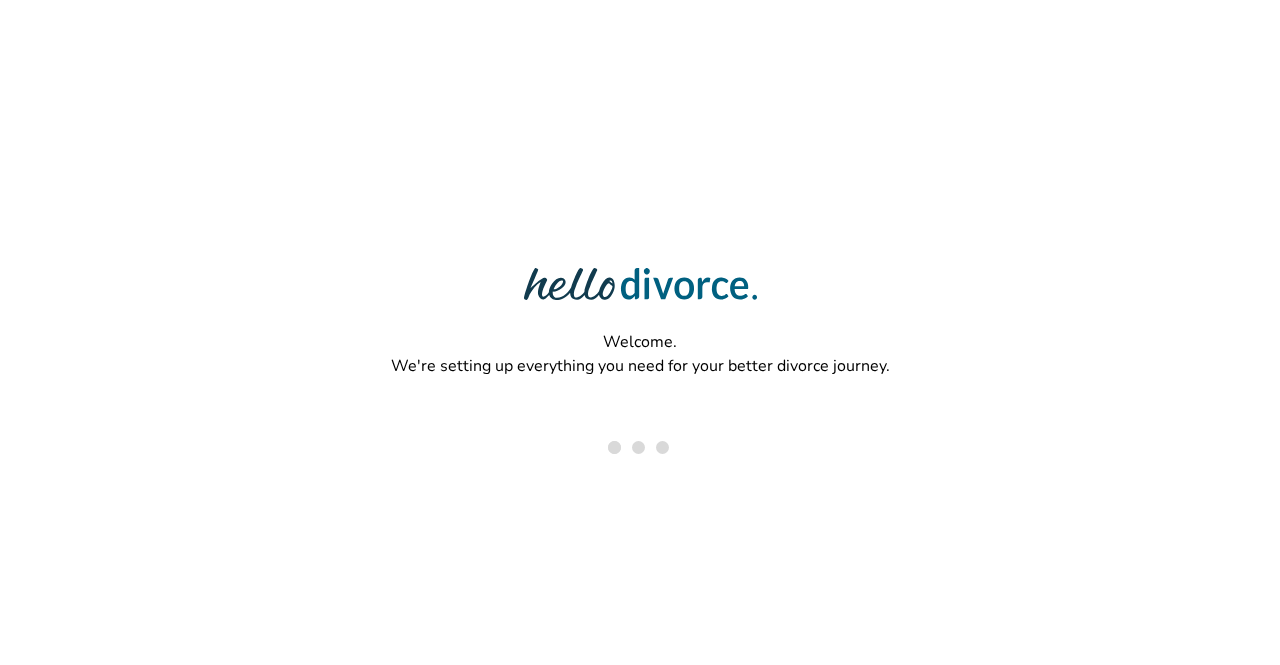 scroll, scrollTop: 0, scrollLeft: 0, axis: both 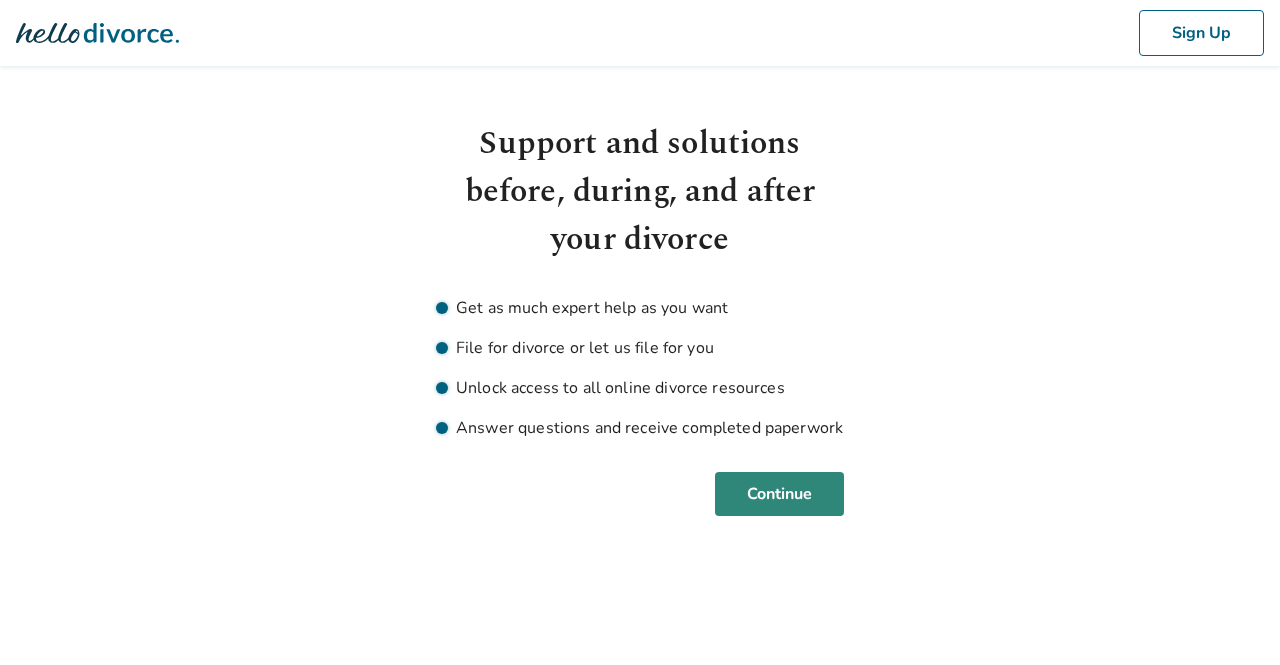 click on "Continue" at bounding box center (779, 494) 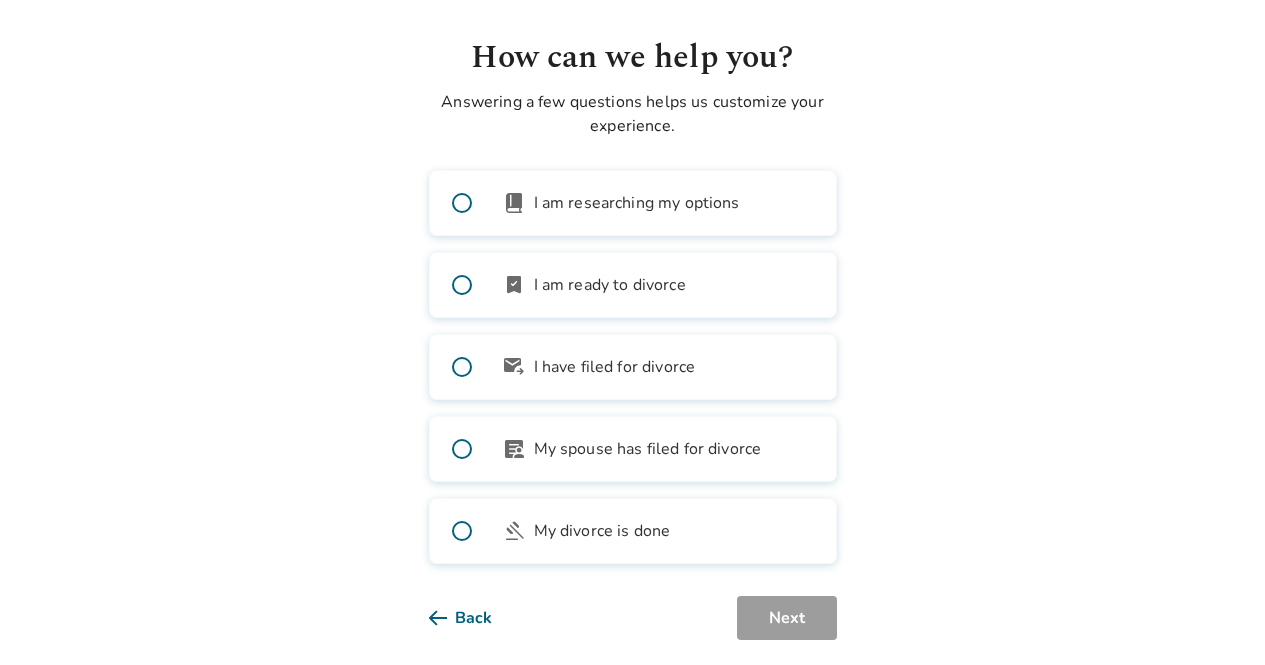scroll, scrollTop: 109, scrollLeft: 0, axis: vertical 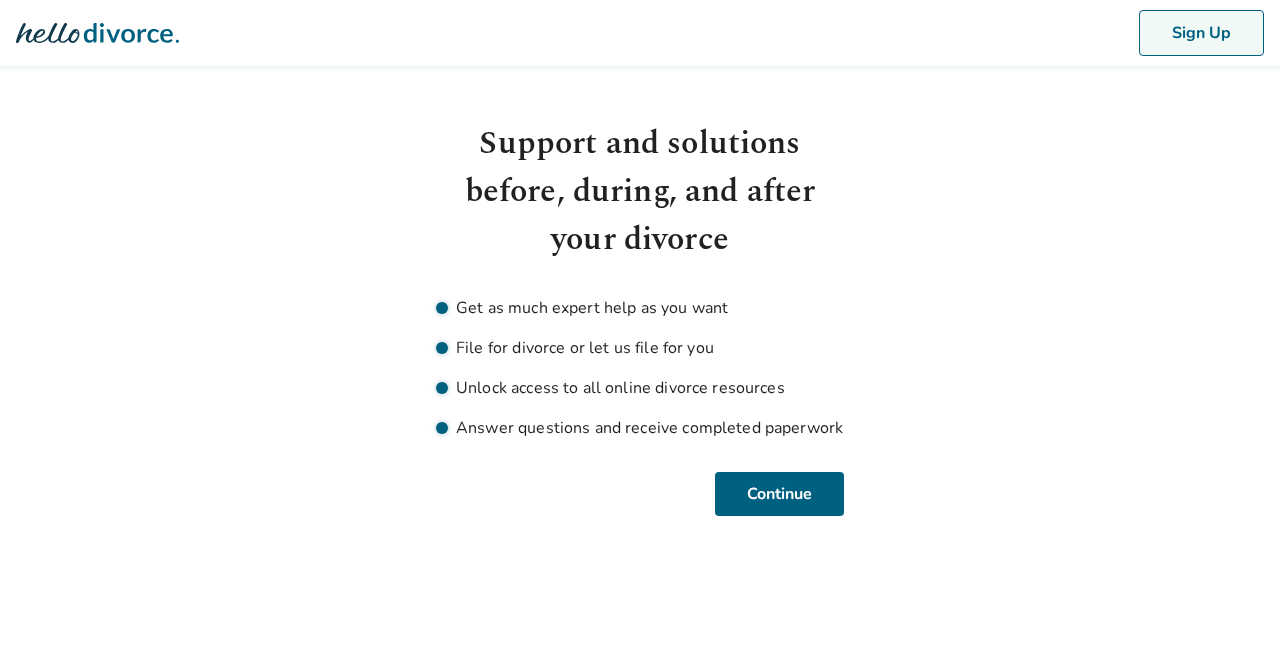 click on "Sign Up" at bounding box center (1201, 33) 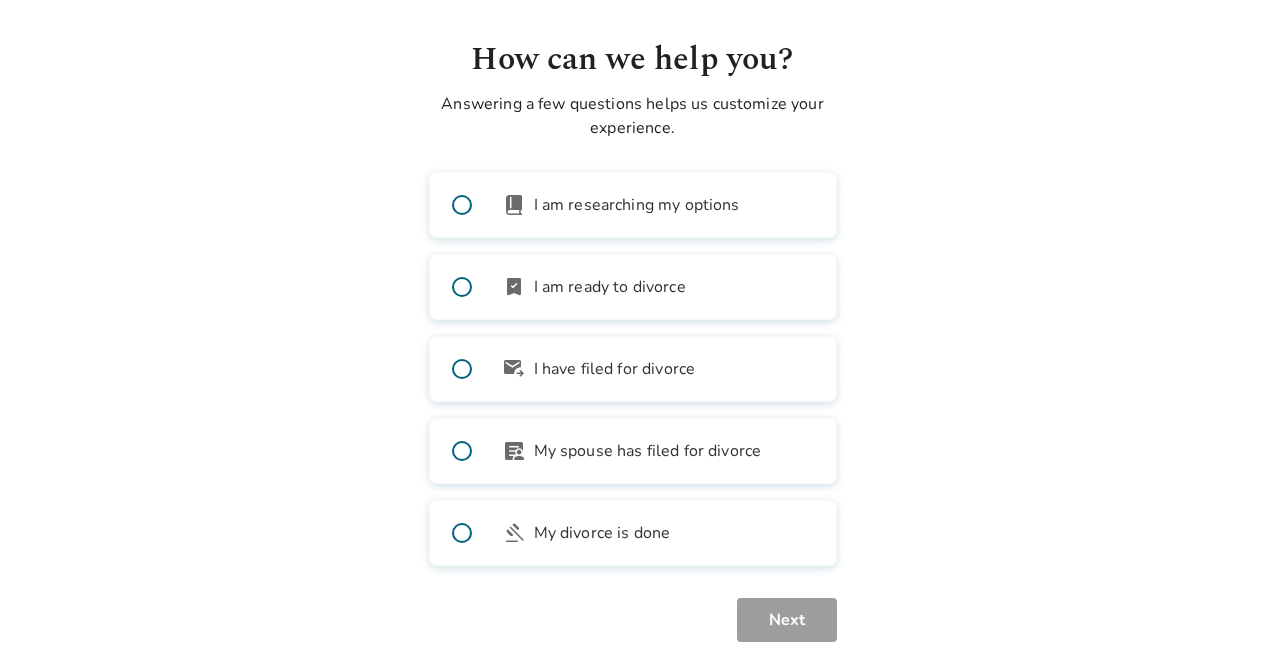 scroll, scrollTop: 91, scrollLeft: 0, axis: vertical 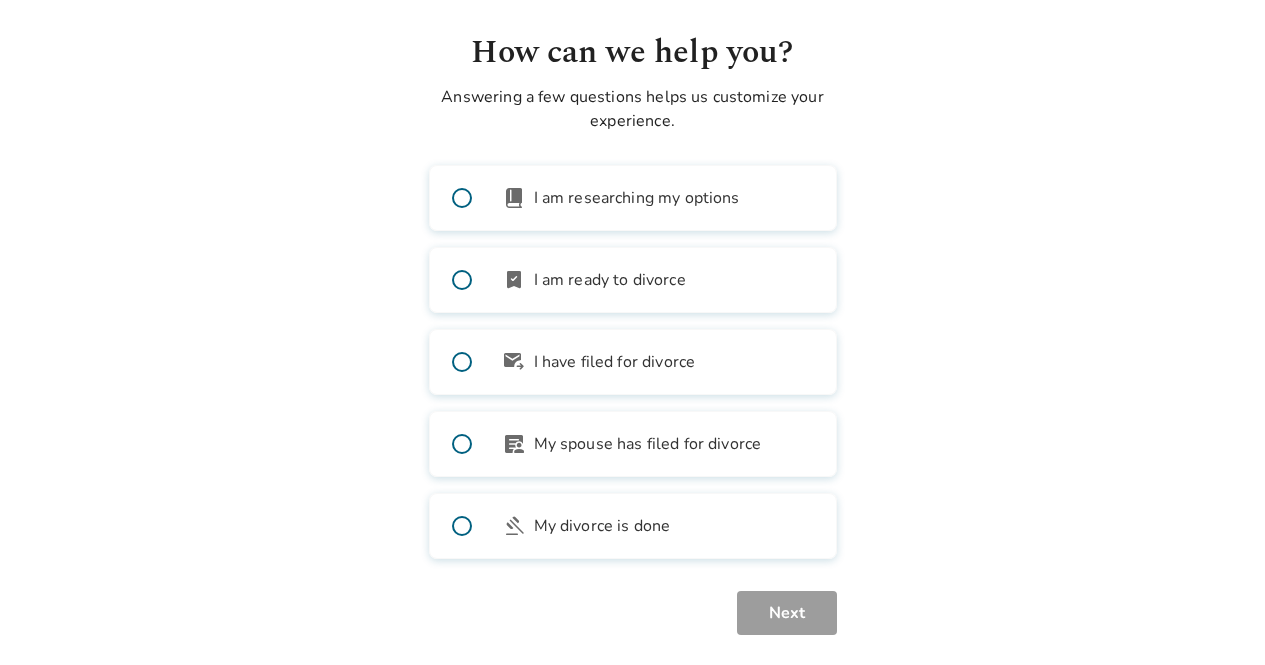 click at bounding box center (462, 280) 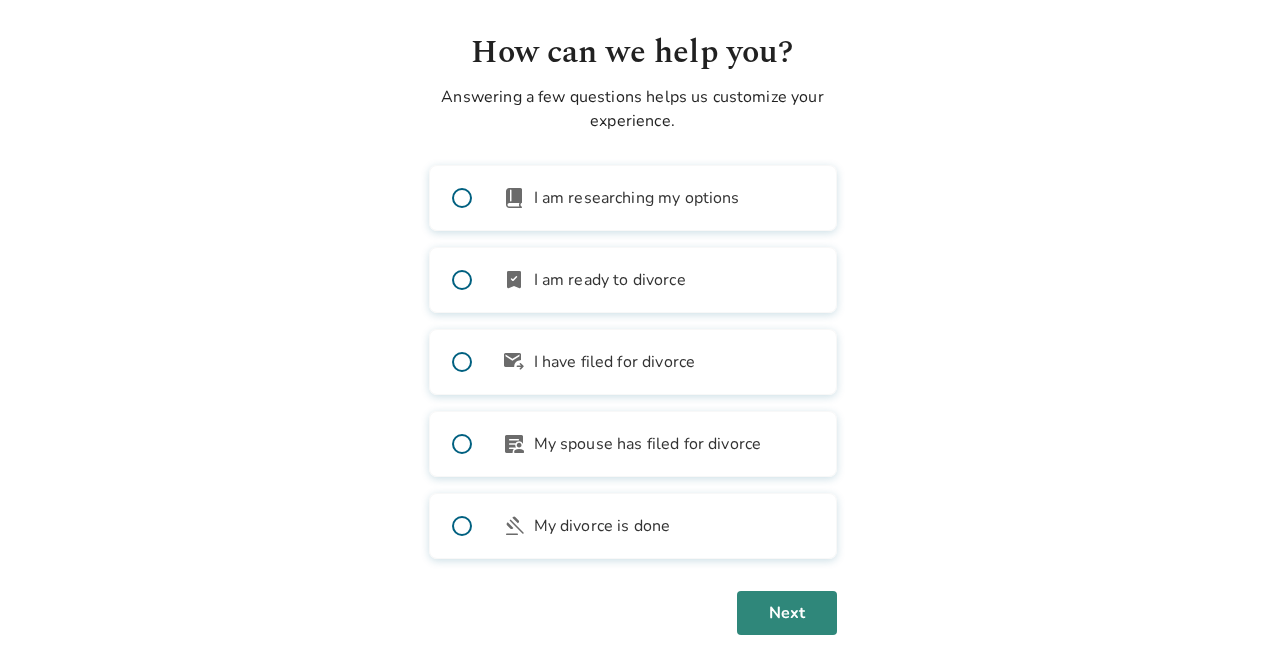 click on "Next" at bounding box center (787, 613) 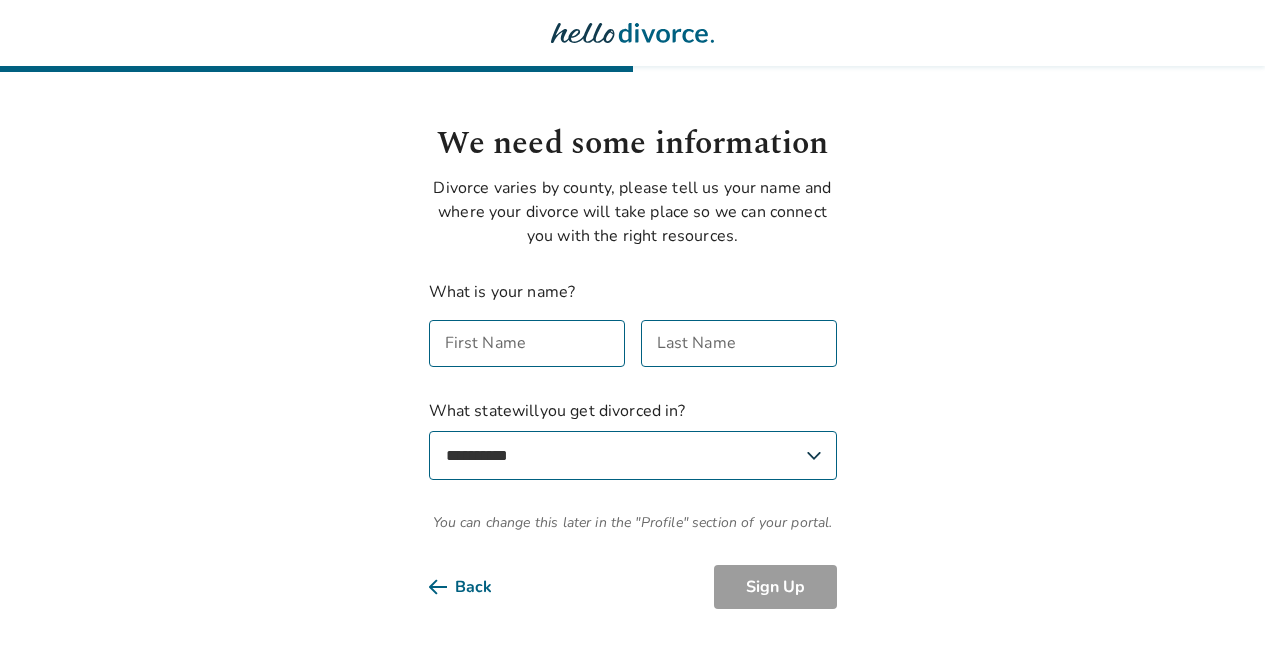 scroll, scrollTop: 0, scrollLeft: 0, axis: both 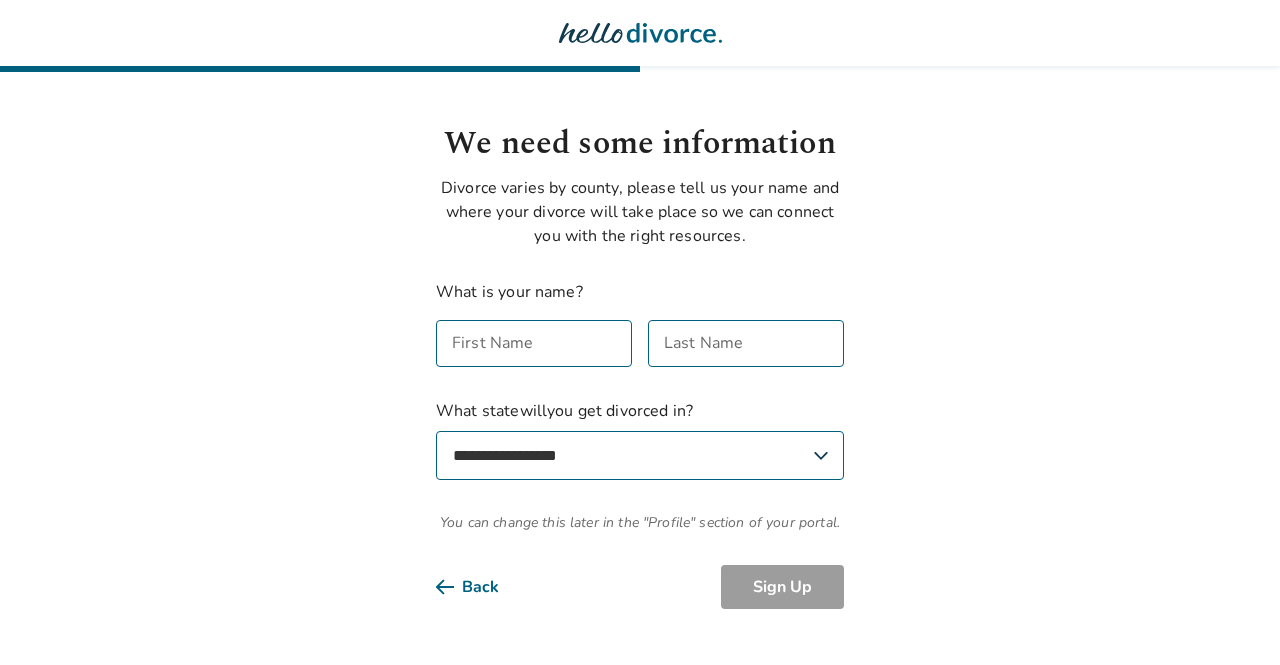 click on "First Name" at bounding box center (534, 343) 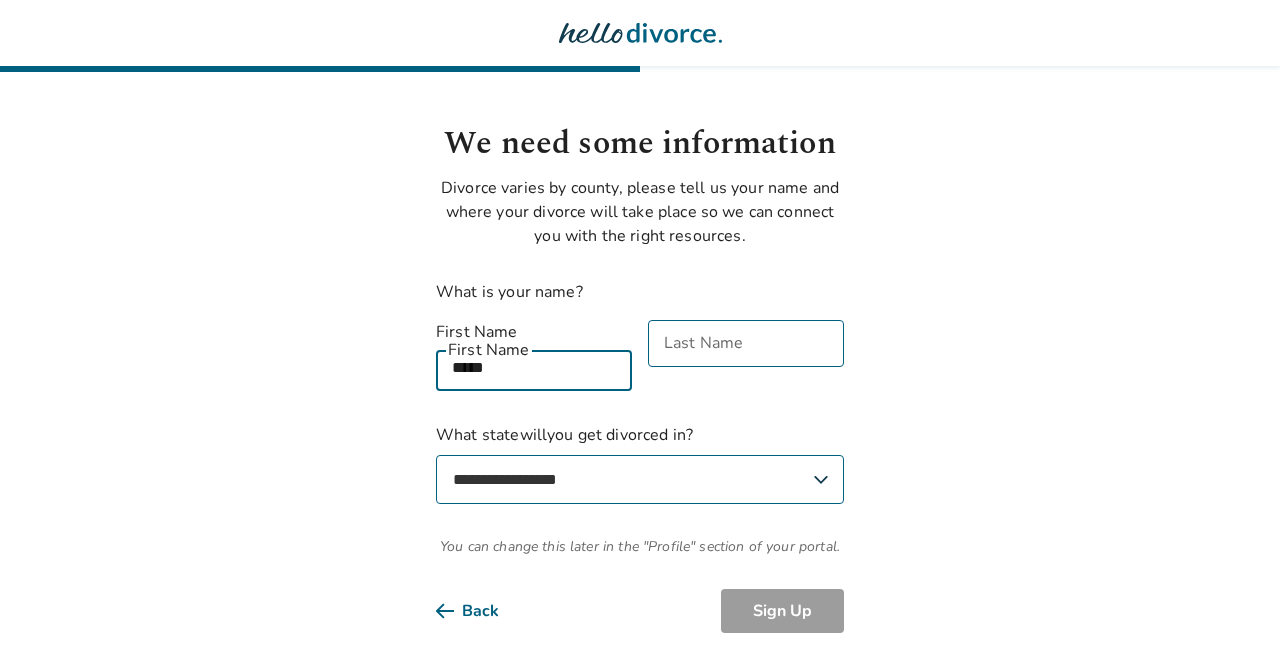 type on "*****" 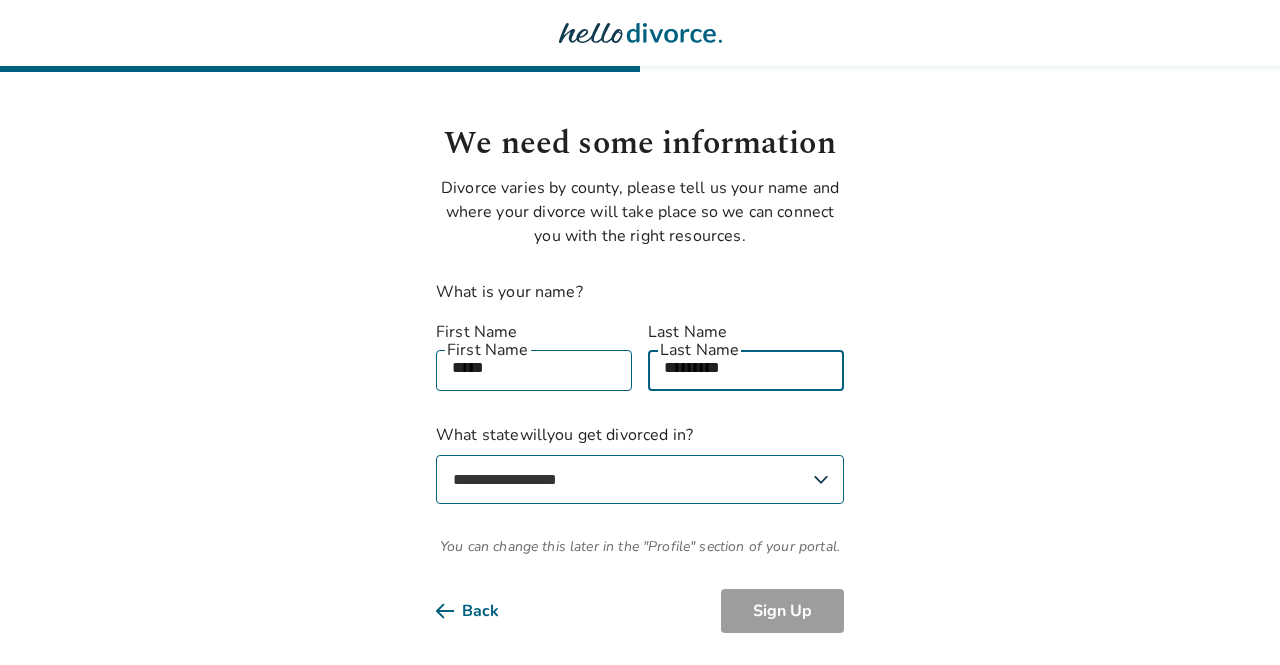 type on "*********" 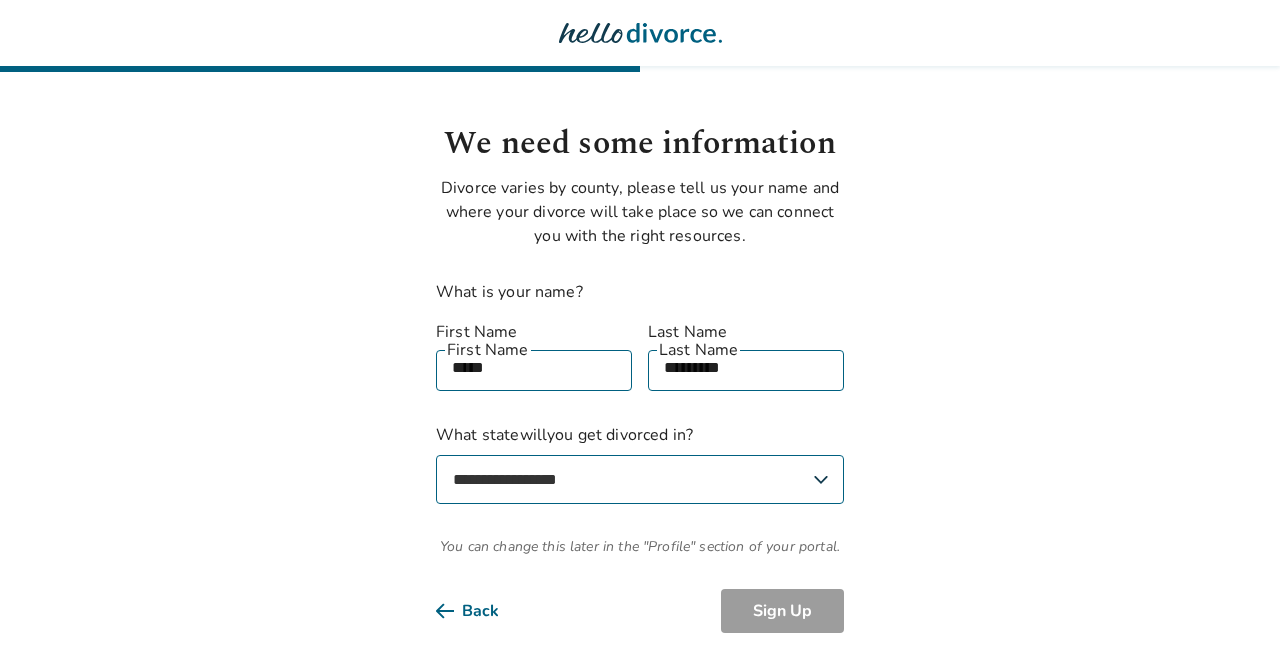 click on "**********" at bounding box center (640, 479) 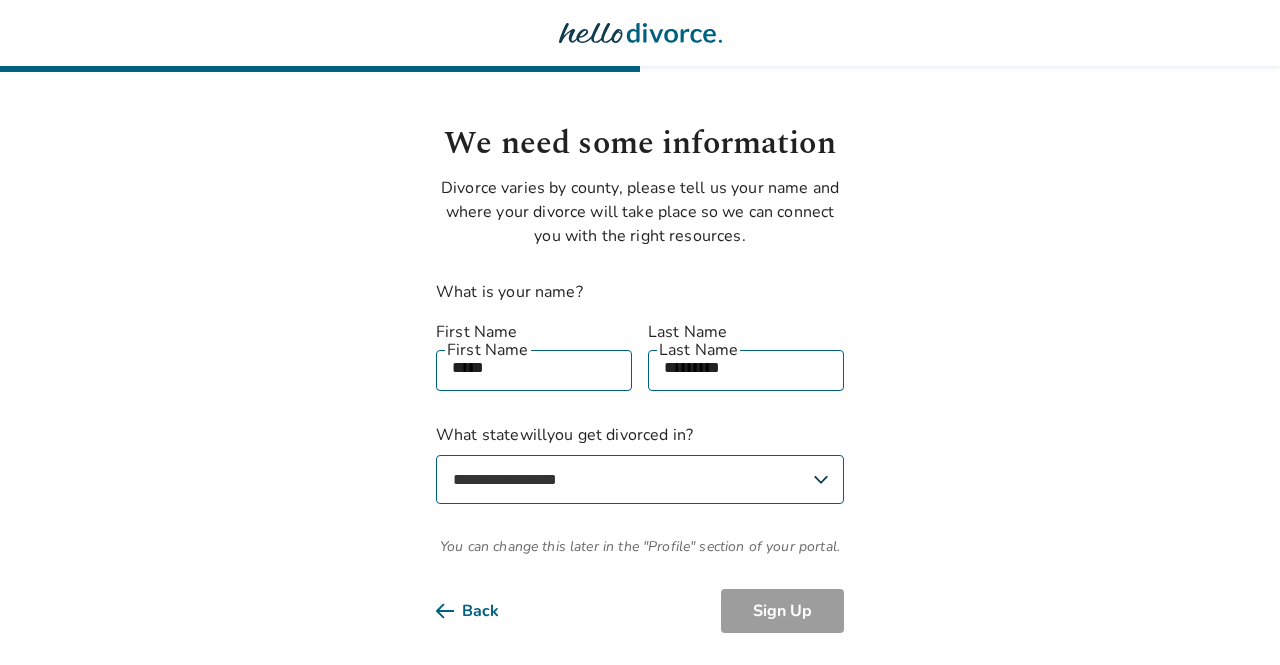 select on "**" 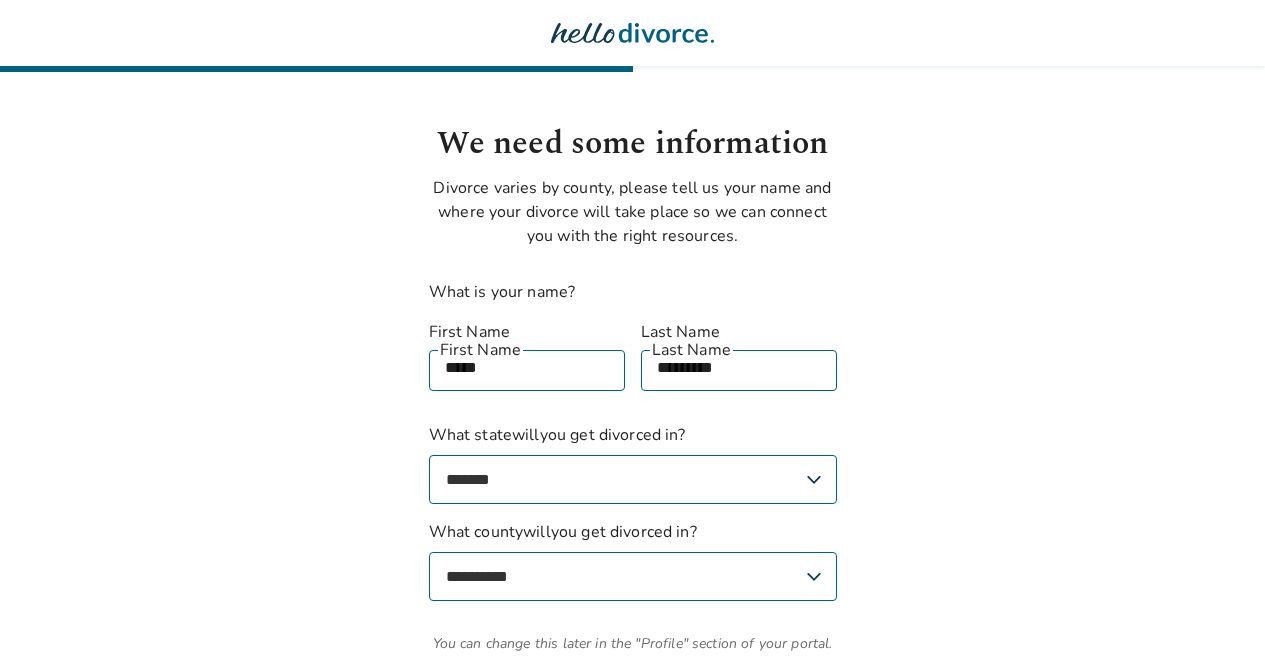 click on "**********" at bounding box center (633, 479) 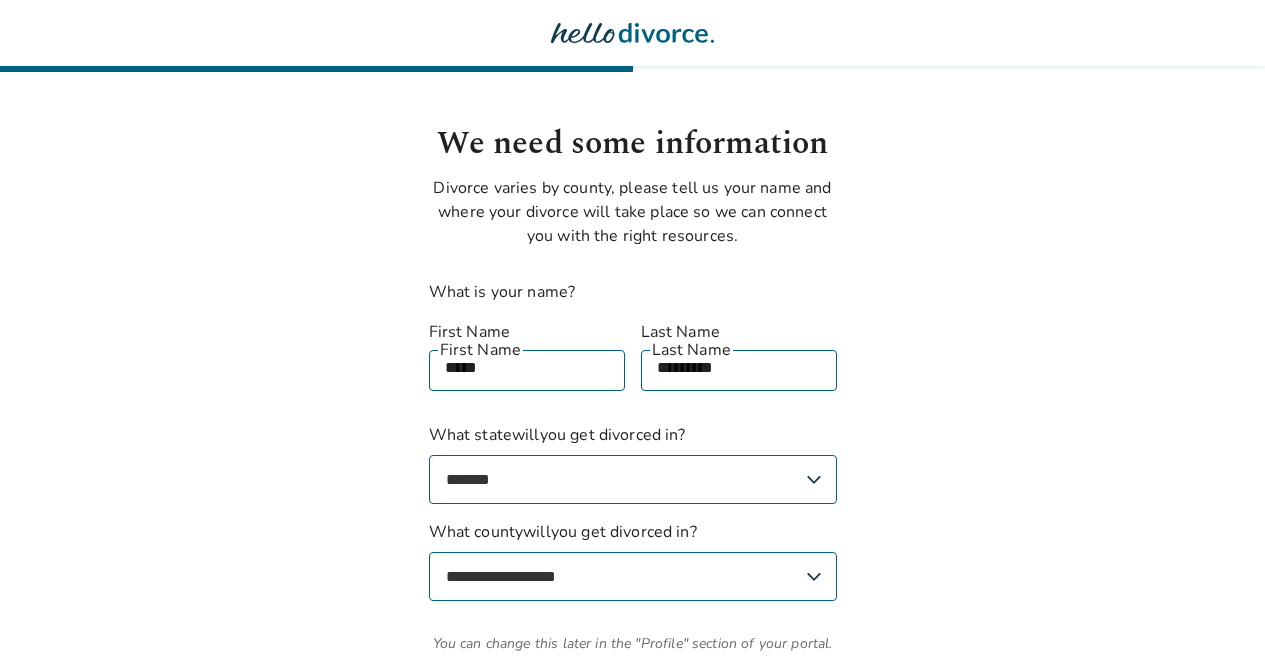 click on "**********" at bounding box center [633, 576] 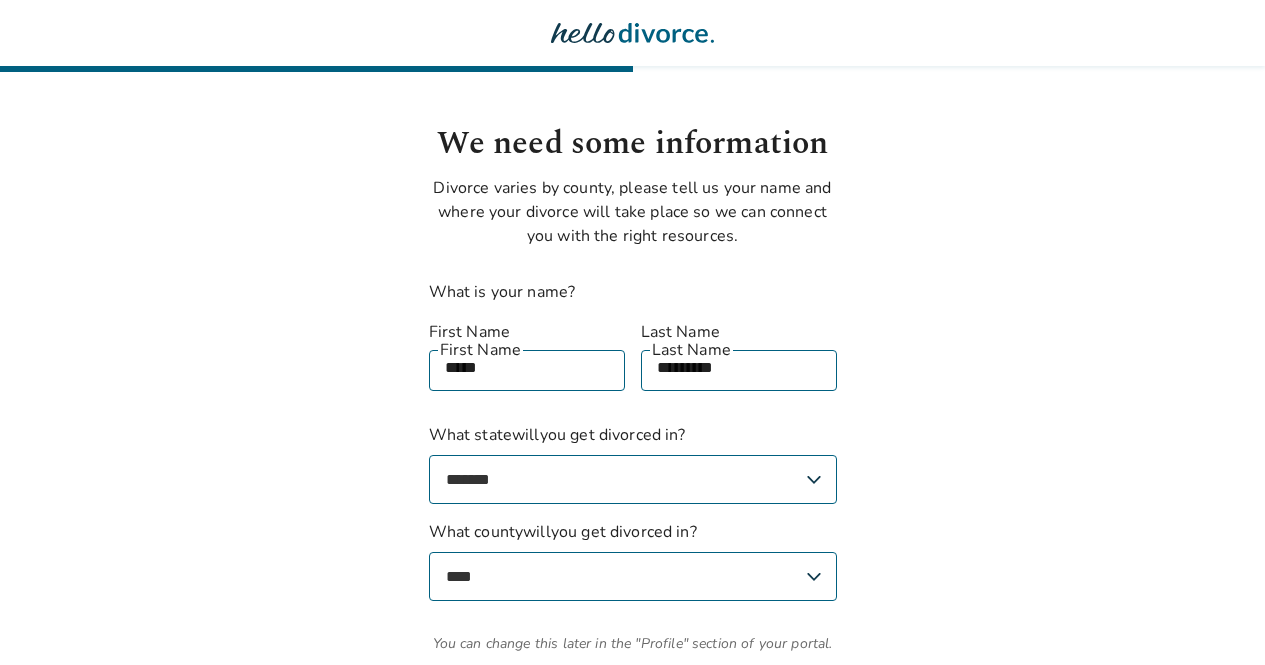 drag, startPoint x: 662, startPoint y: 555, endPoint x: 662, endPoint y: 482, distance: 73 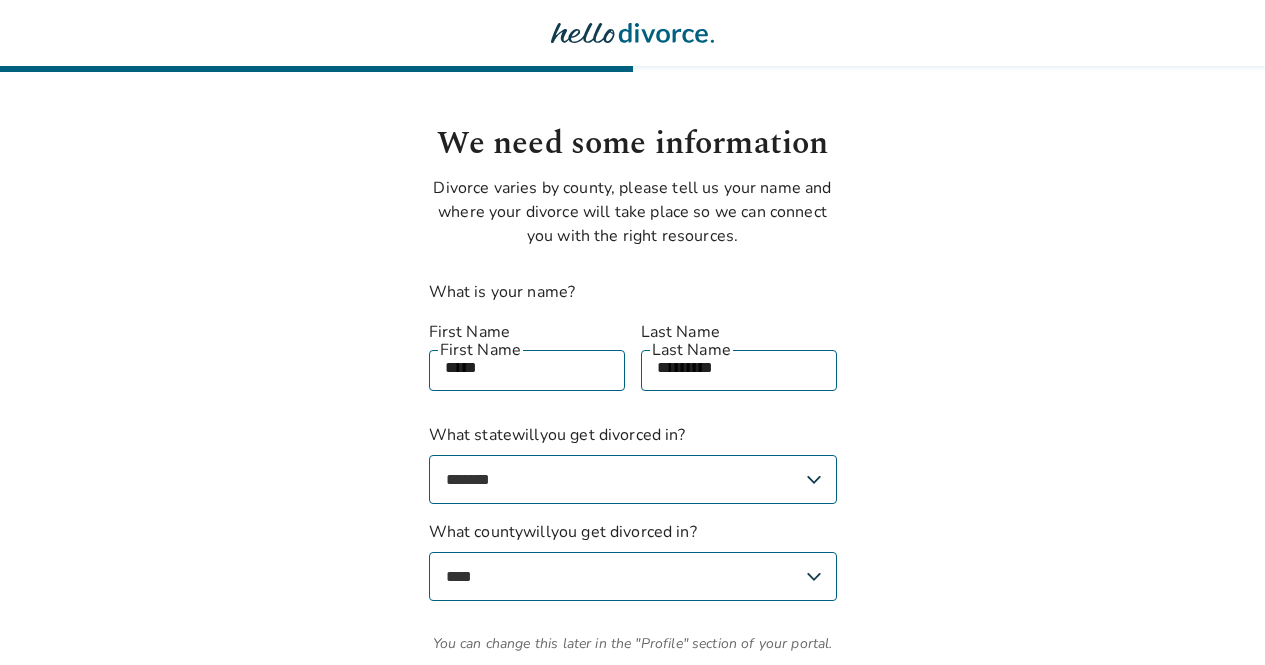 click on "**********" at bounding box center [633, 576] 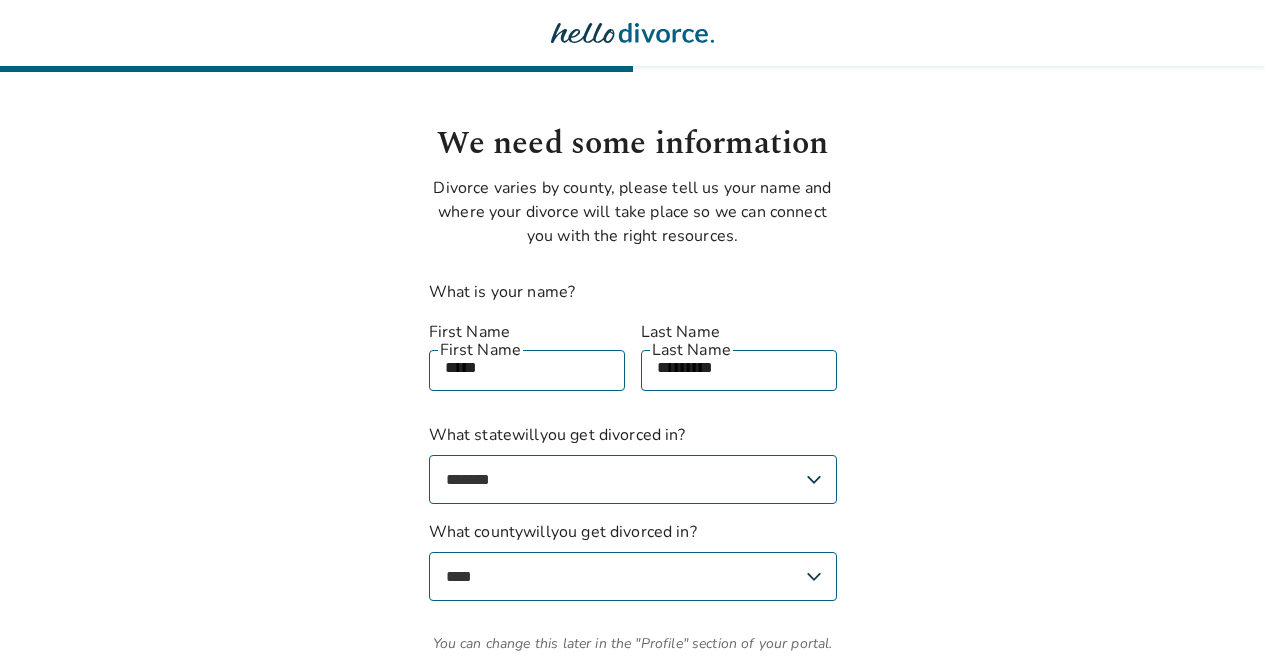 select on "**********" 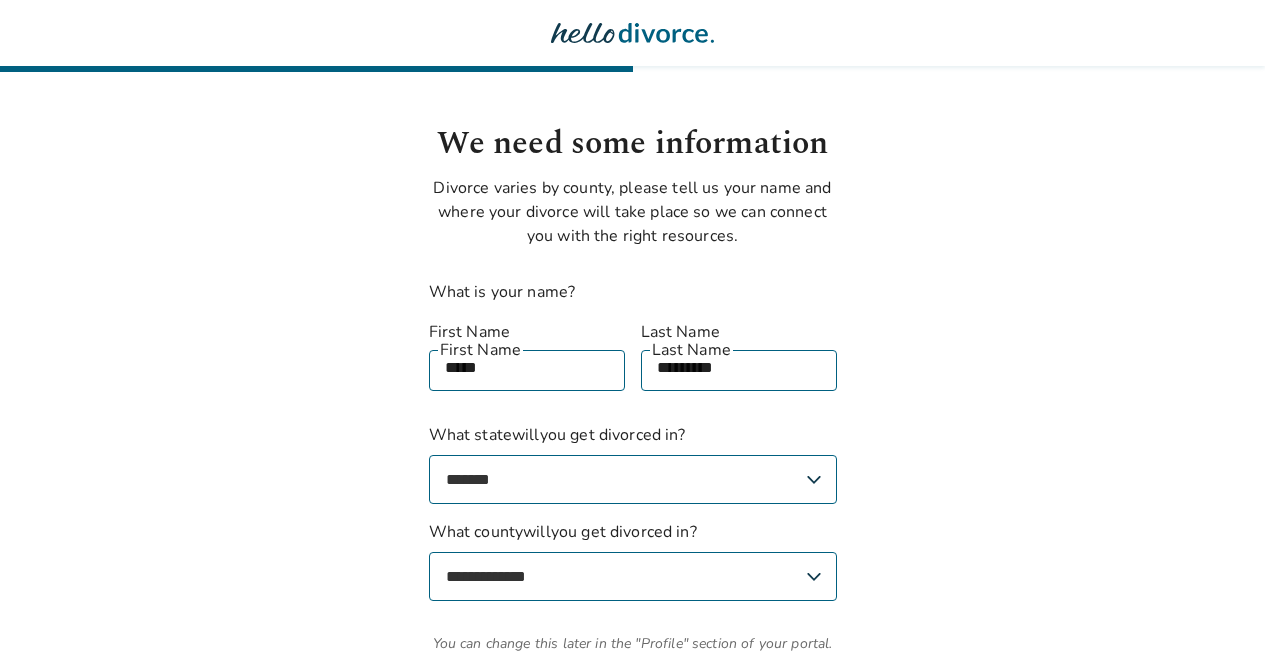 click on "**********" at bounding box center (633, 576) 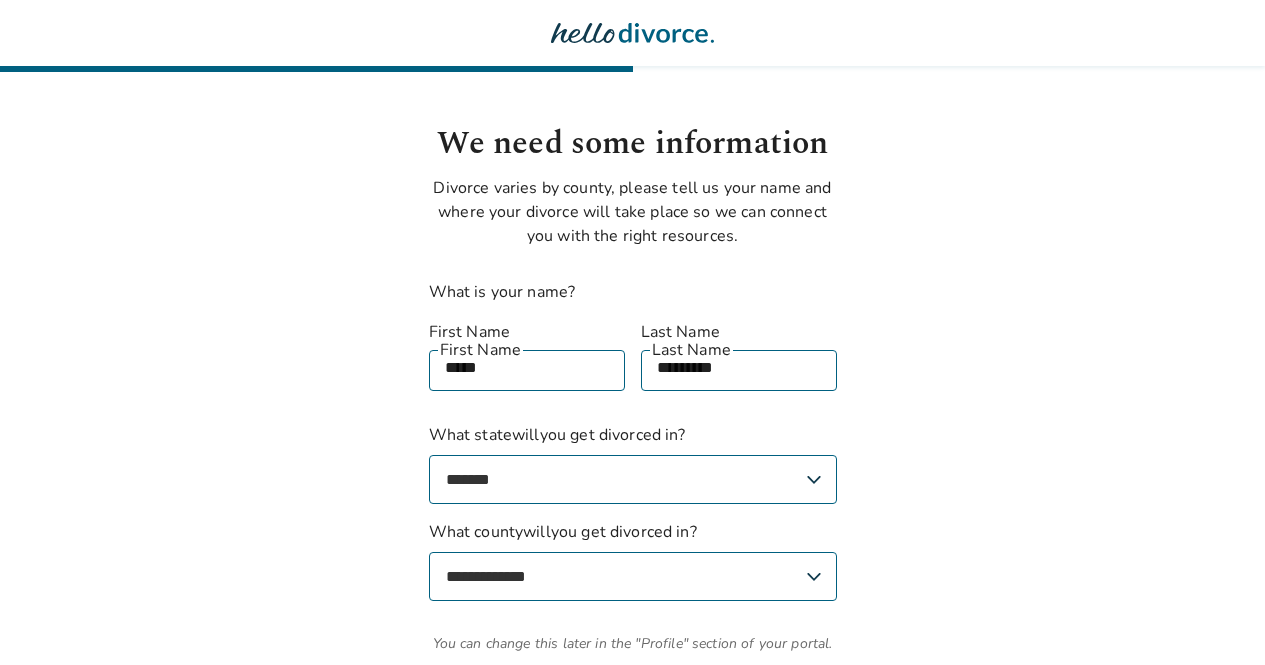 click on "**********" at bounding box center [632, 365] 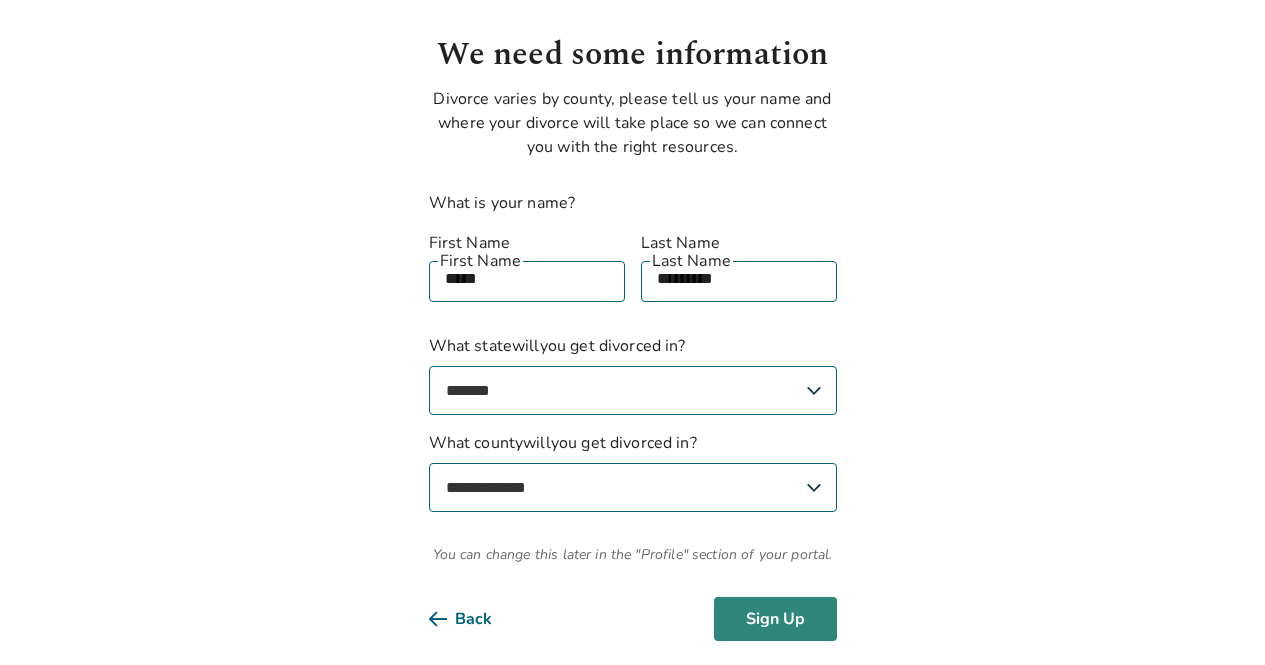 click on "Sign Up" at bounding box center (775, 619) 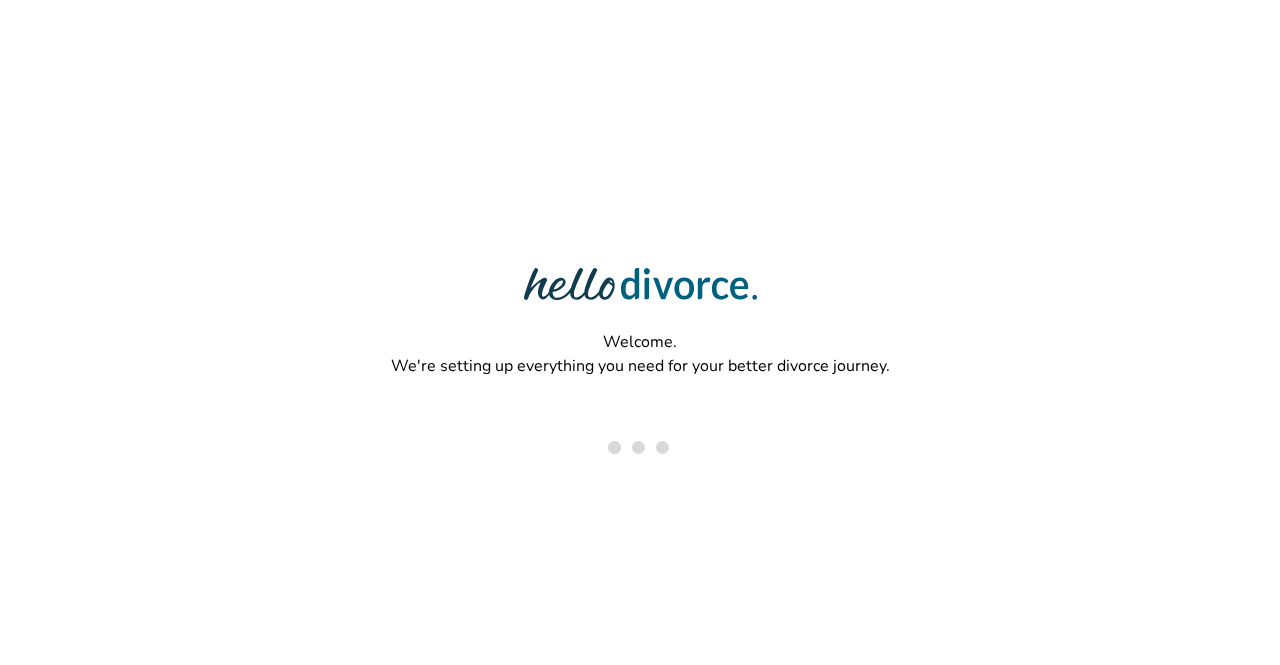 scroll, scrollTop: 0, scrollLeft: 0, axis: both 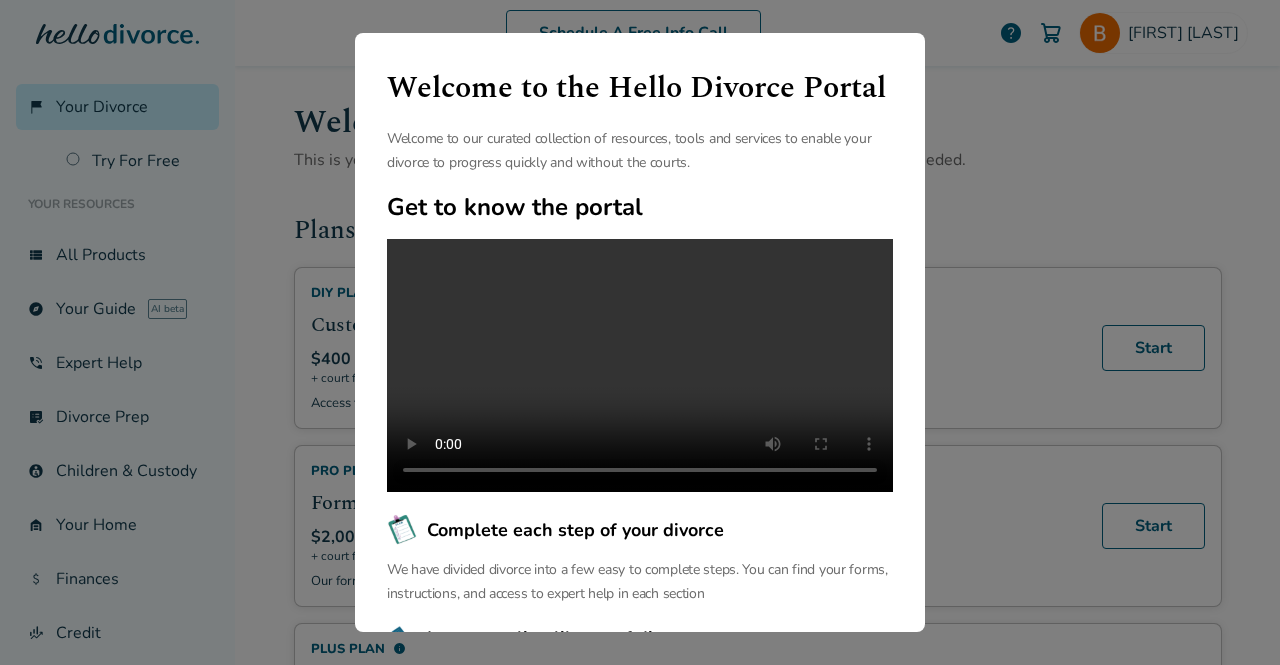 click on "Welcome to the Hello Divorce Portal Welcome to our curated collection of resources, tools and services to enable your divorce to progress quickly and without the courts. Get to know the portal Complete each step of your divorce We have divided divorce into a few easy to complete steps. You can find your forms, instructions, and access to expert help in each section Largest online library of divorce resources We have the largest free online library of articles and resources that help you navigate your unique divorce journey. We support you before, during and after your divorce. Continue" at bounding box center [640, 332] 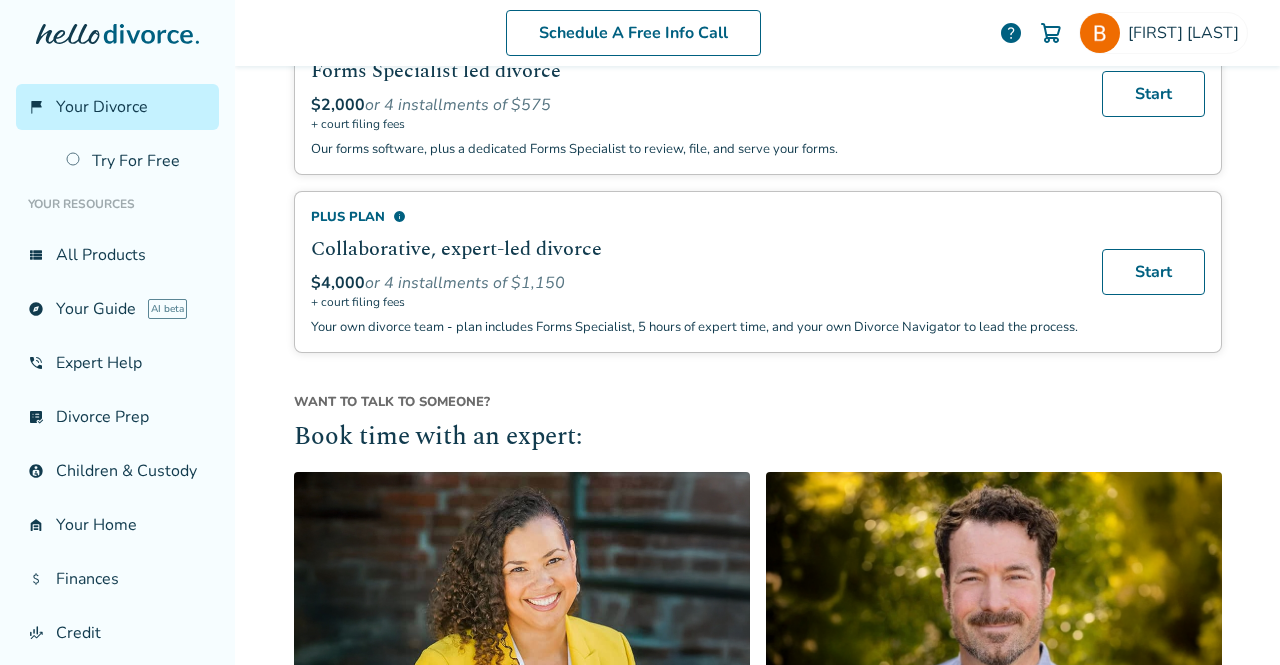 scroll, scrollTop: 433, scrollLeft: 0, axis: vertical 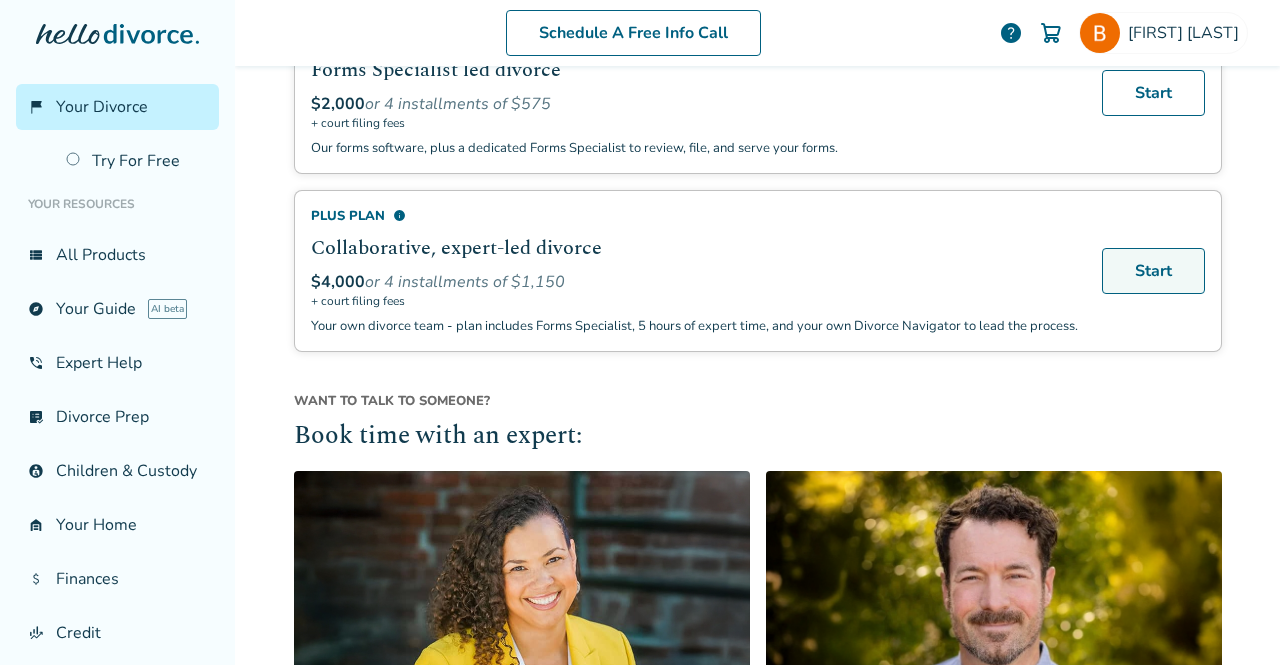 click on "Start" at bounding box center [1153, 271] 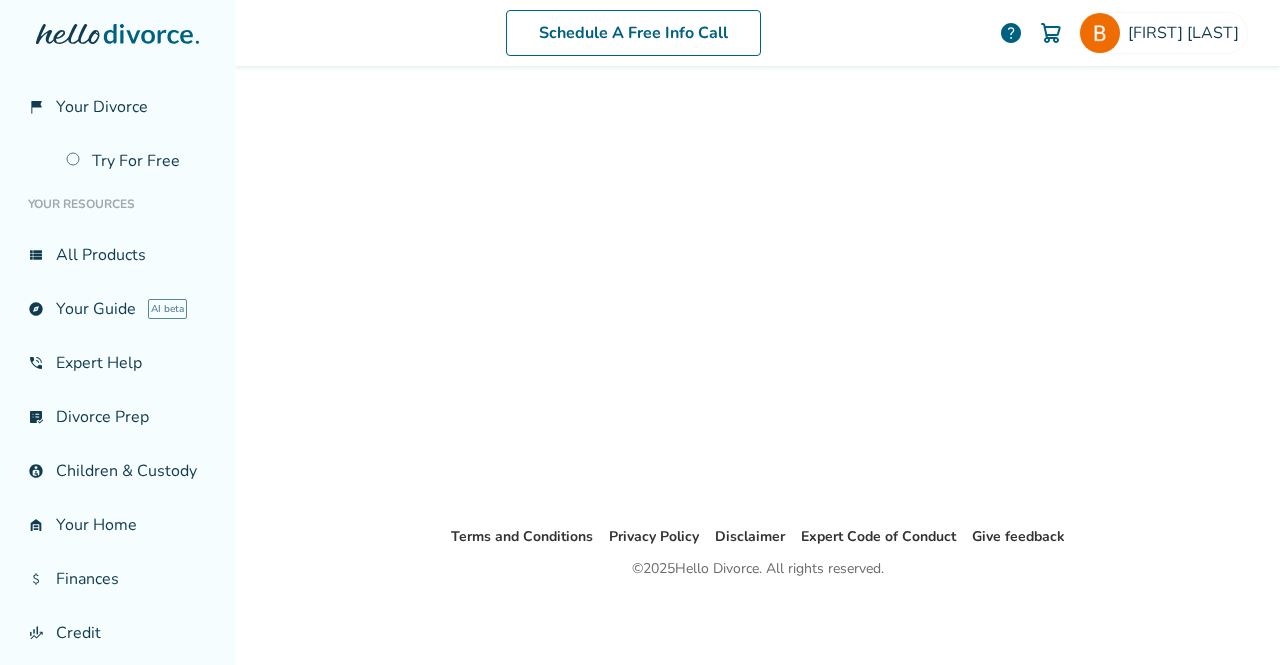 scroll, scrollTop: 98, scrollLeft: 0, axis: vertical 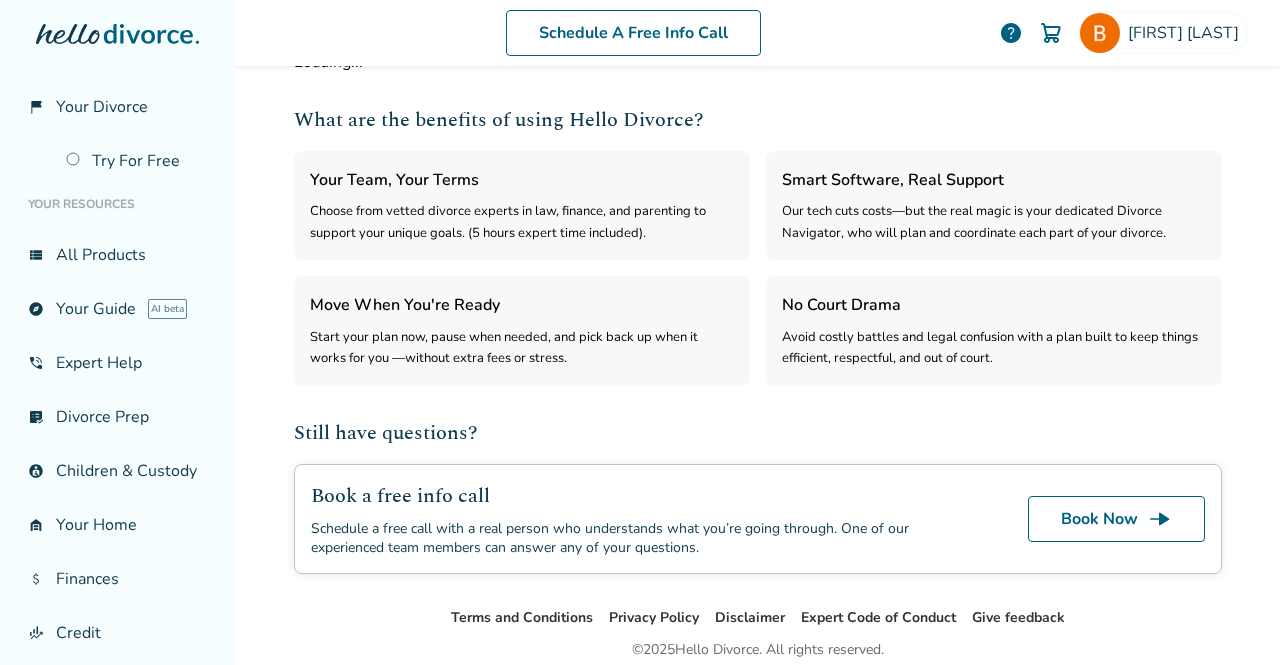 select on "***" 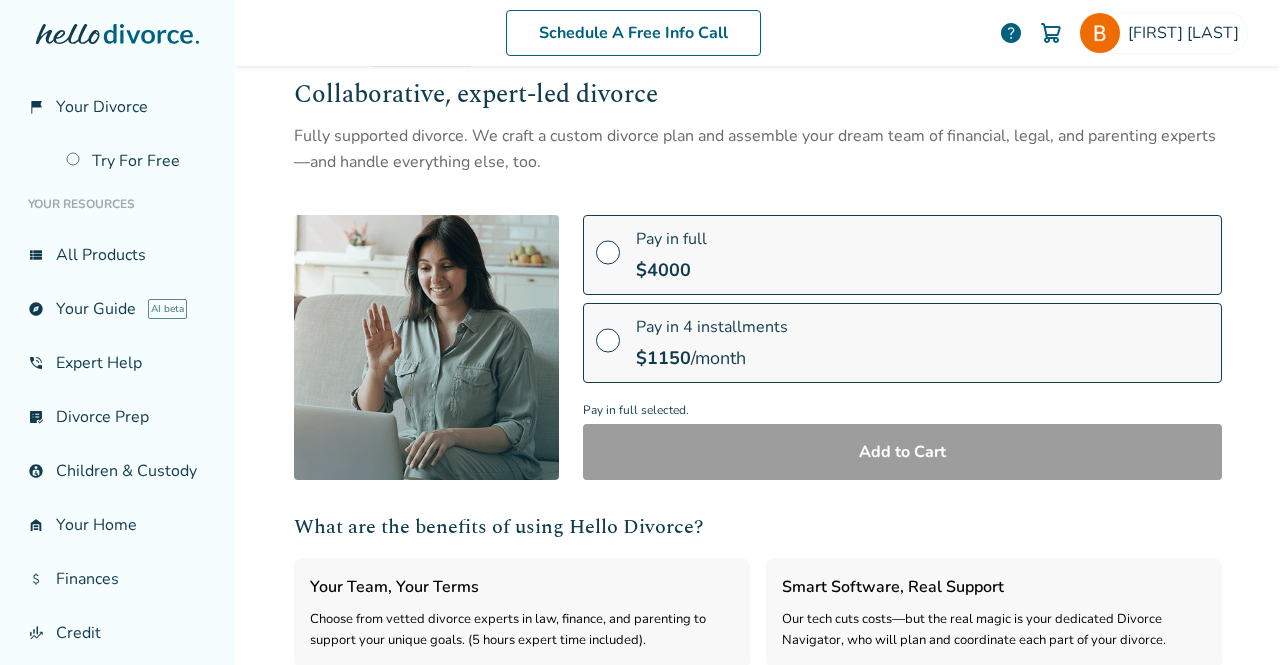 click at bounding box center (608, 260) 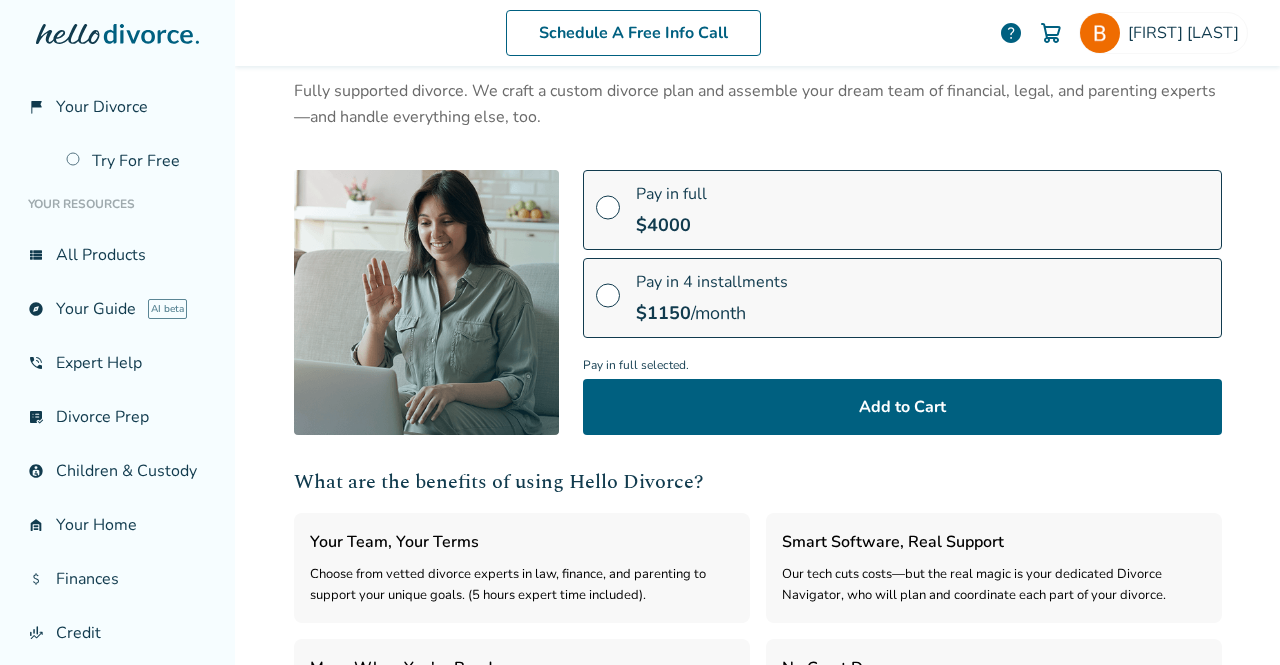 scroll, scrollTop: 145, scrollLeft: 0, axis: vertical 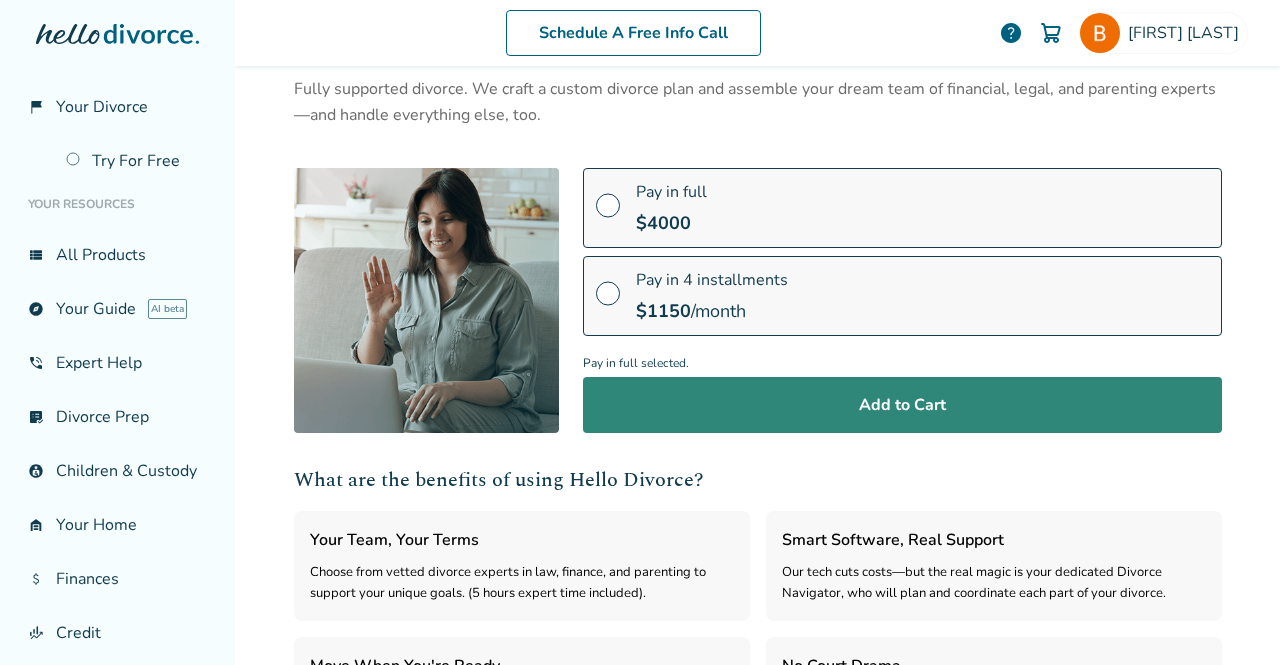 click on "Add to Cart" at bounding box center (902, 405) 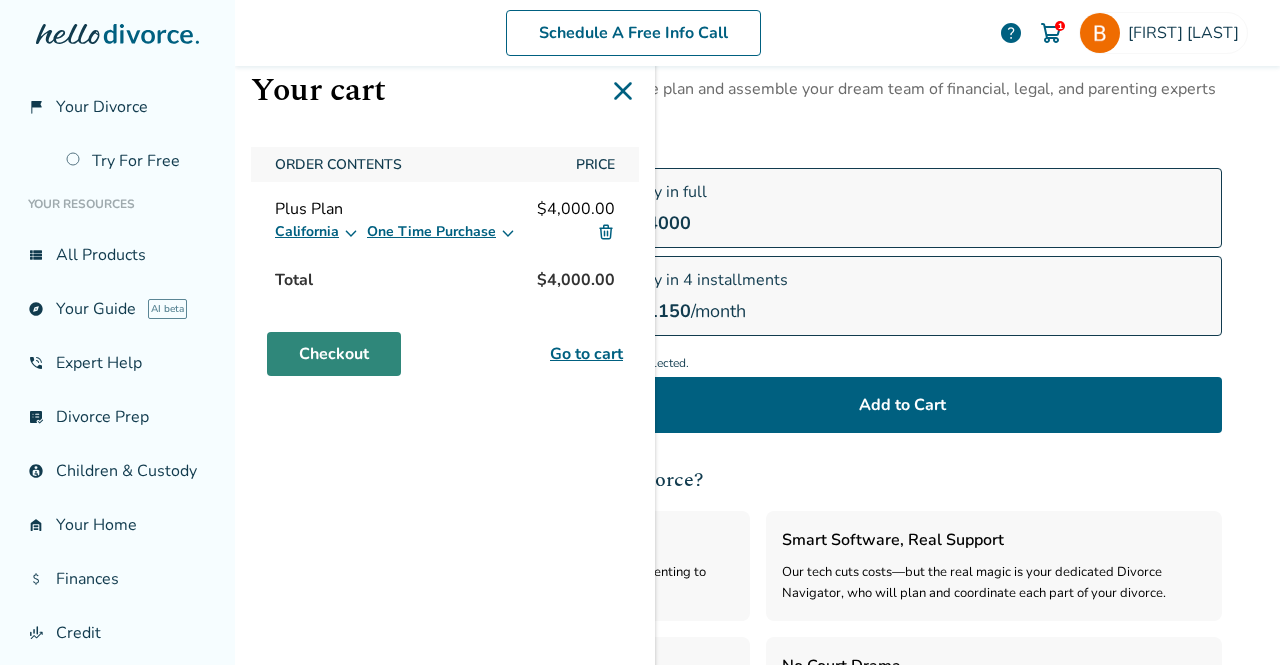 click on "Checkout" at bounding box center [334, 354] 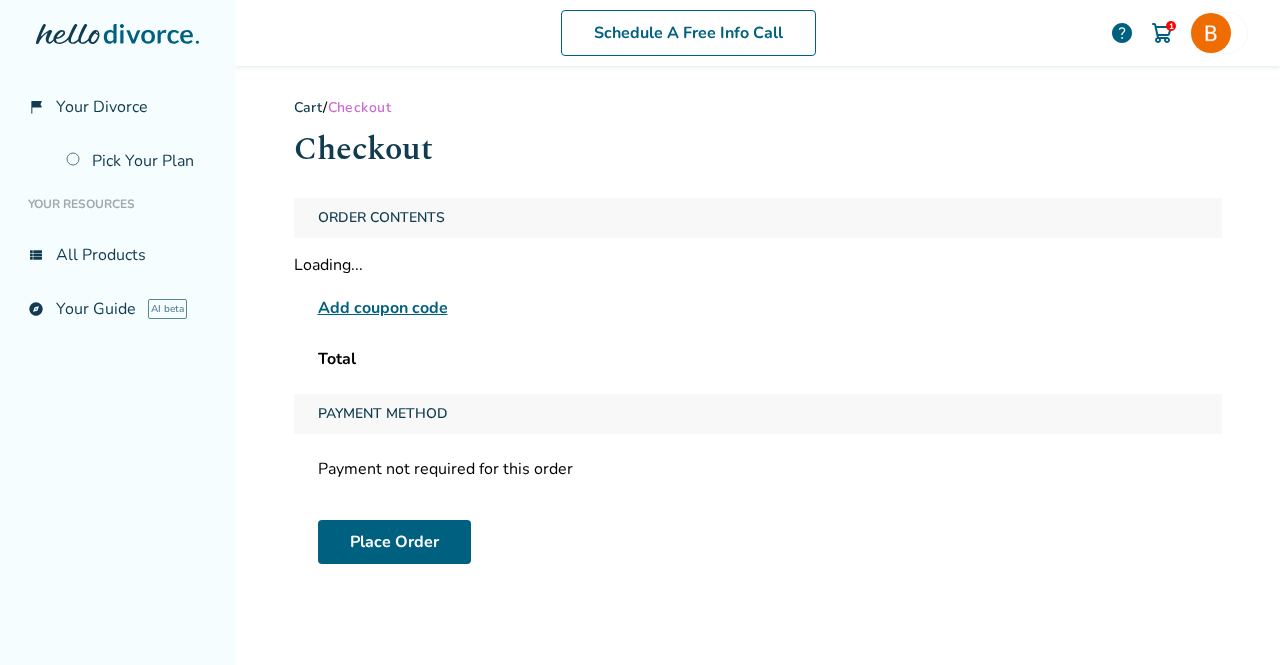 scroll, scrollTop: 0, scrollLeft: 0, axis: both 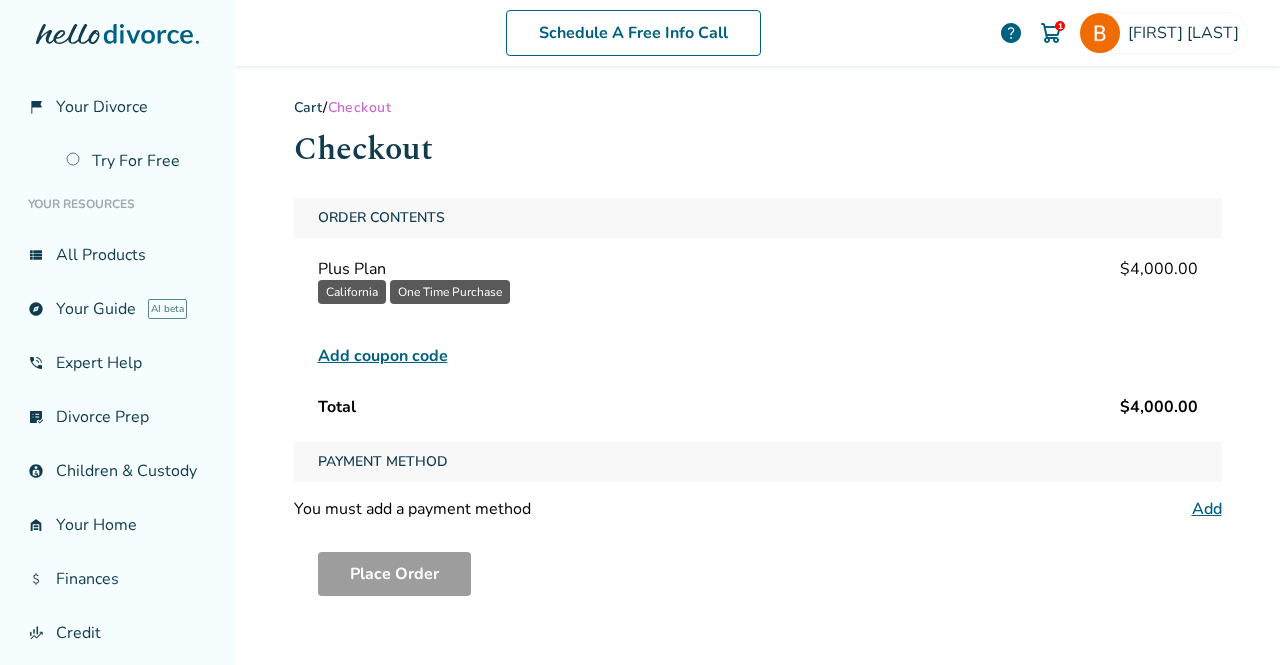 click on "Add" at bounding box center (1207, 509) 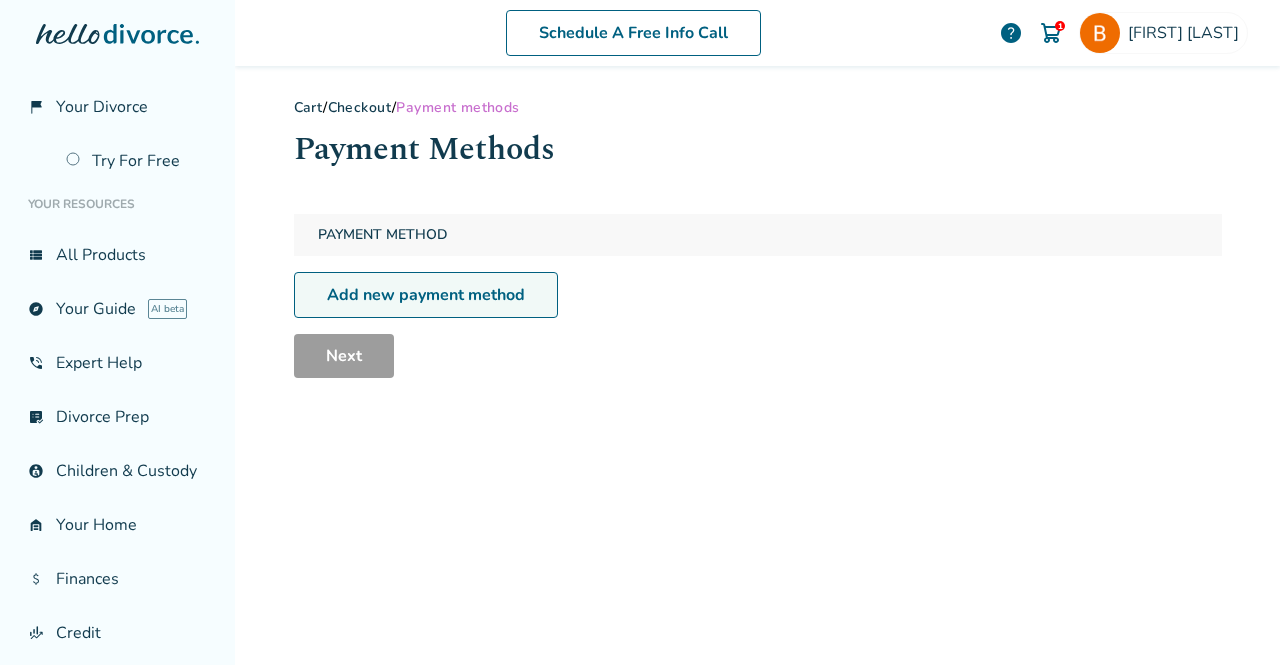 click on "Add new payment method" at bounding box center [426, 295] 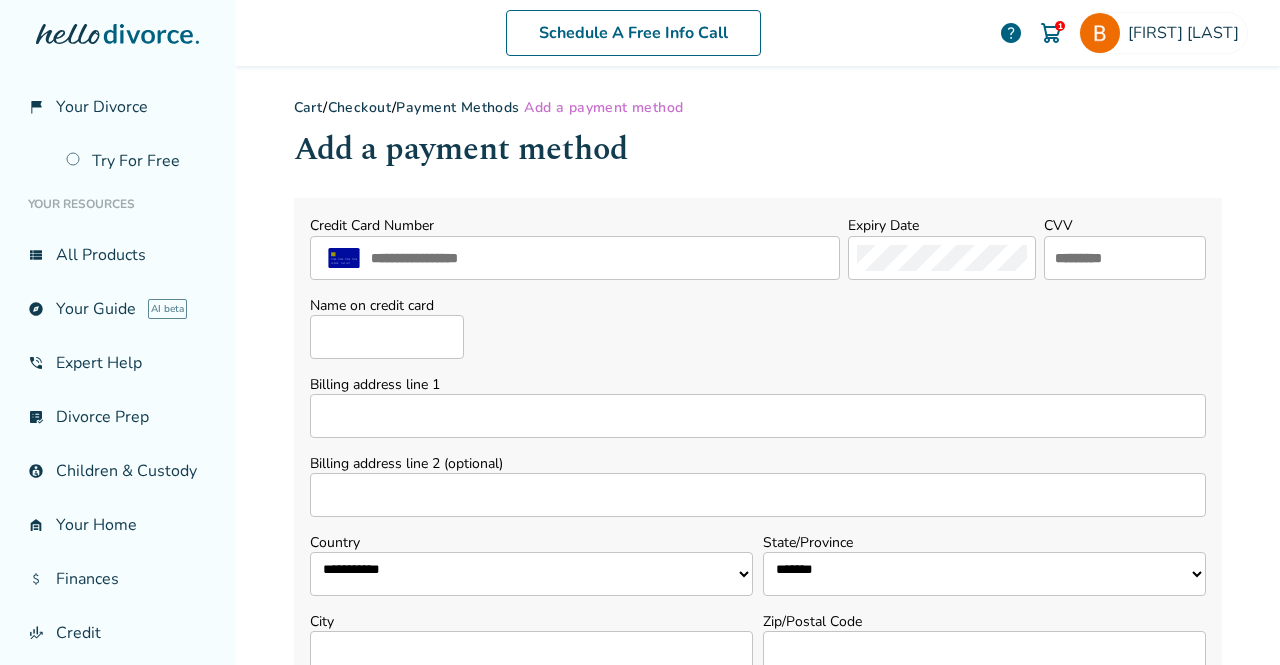 click on "Name on credit card" at bounding box center (387, 337) 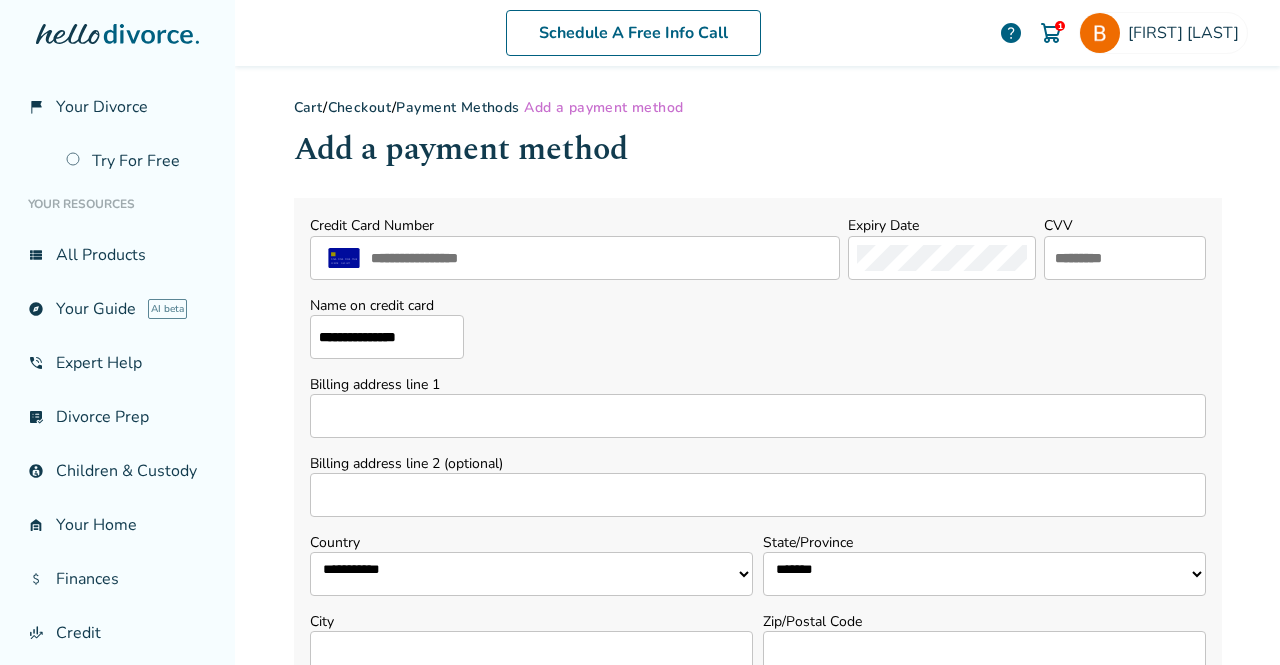 type on "**********" 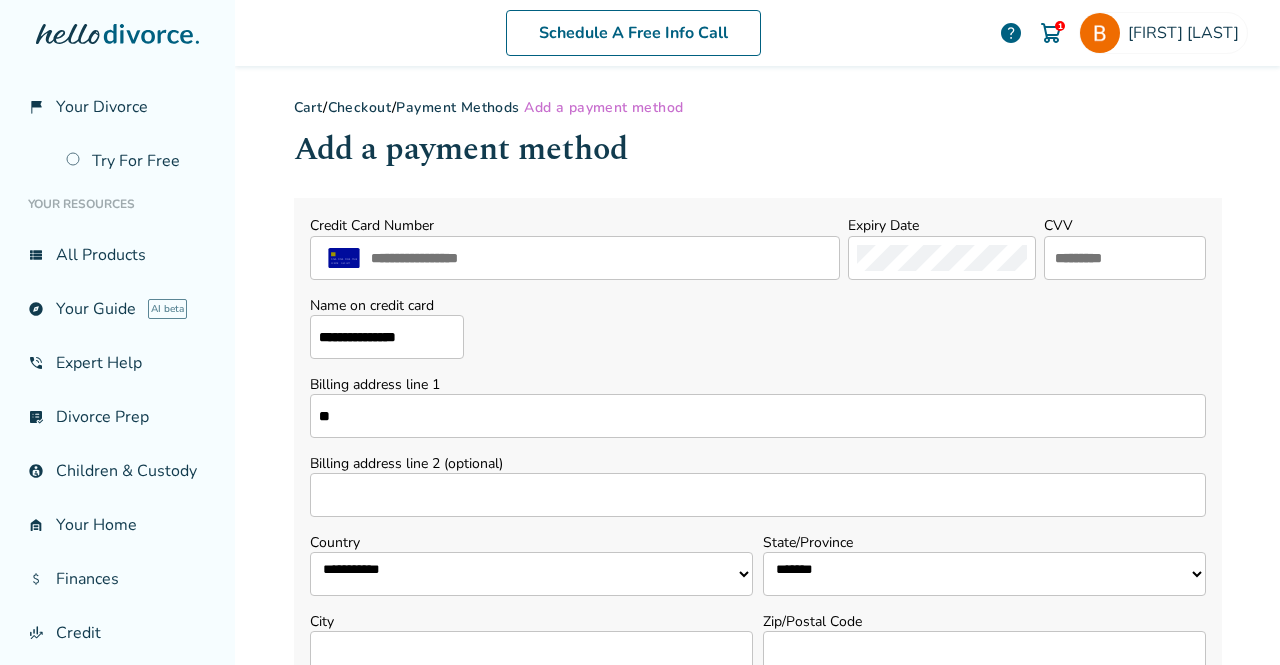 type on "*" 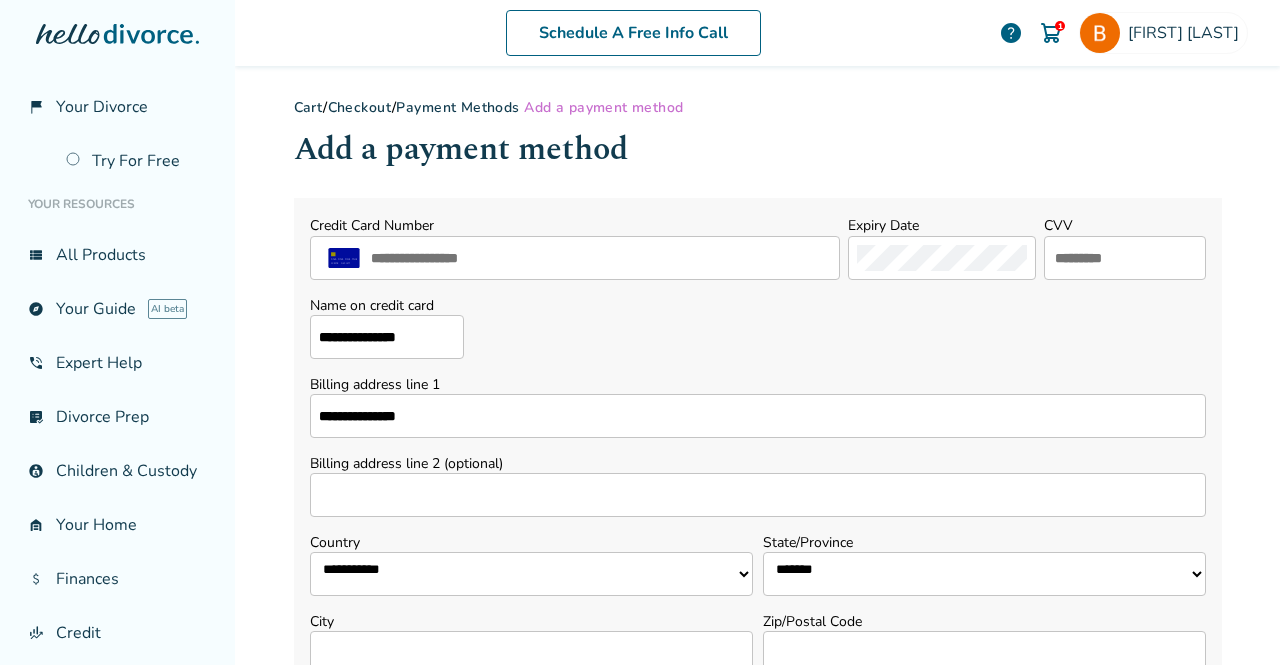 type on "**********" 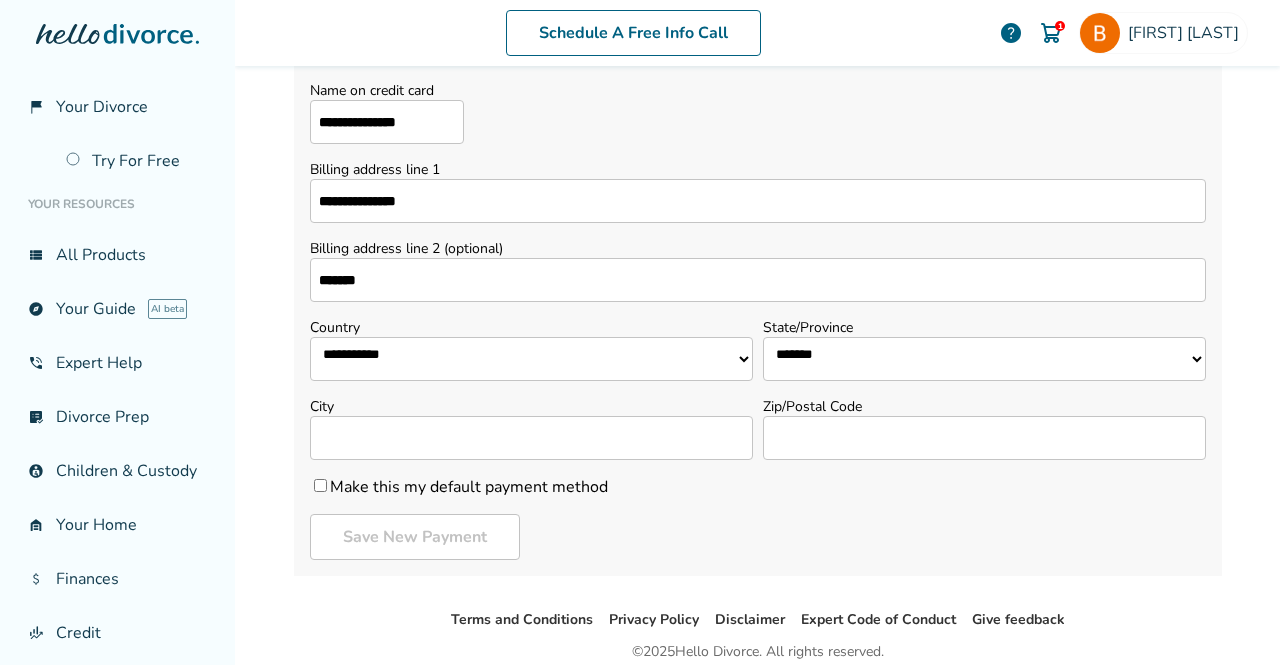 scroll, scrollTop: 297, scrollLeft: 0, axis: vertical 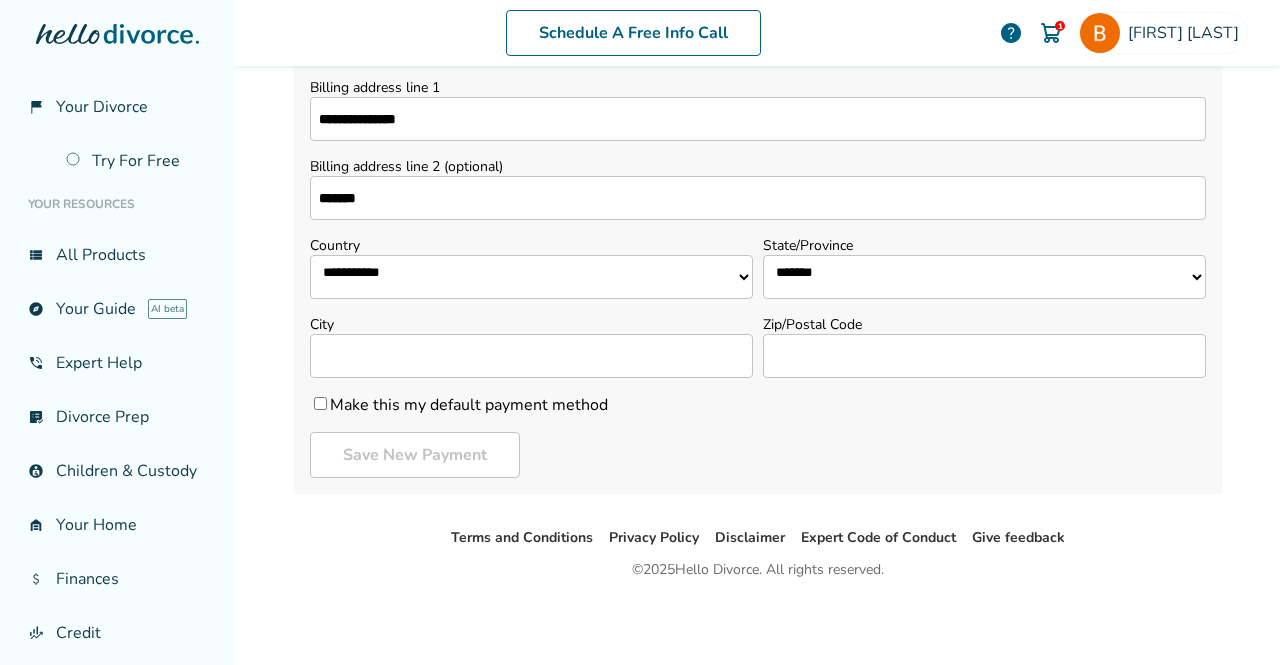 type on "*******" 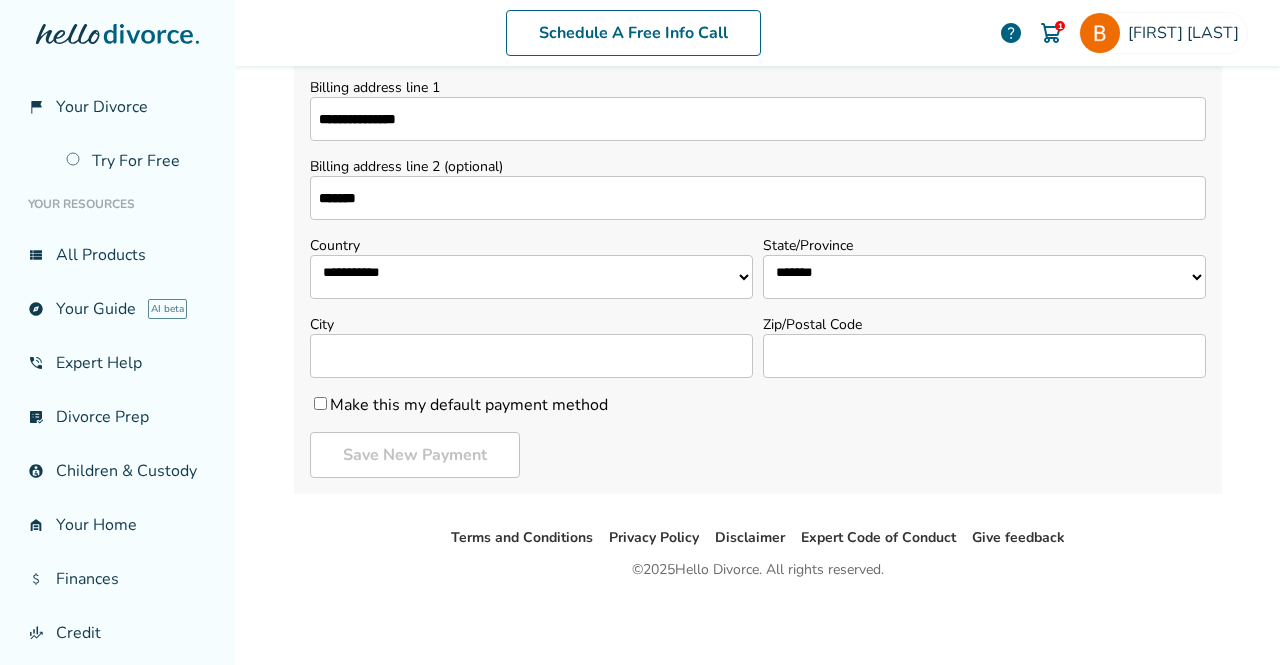 click on "City" at bounding box center (531, 356) 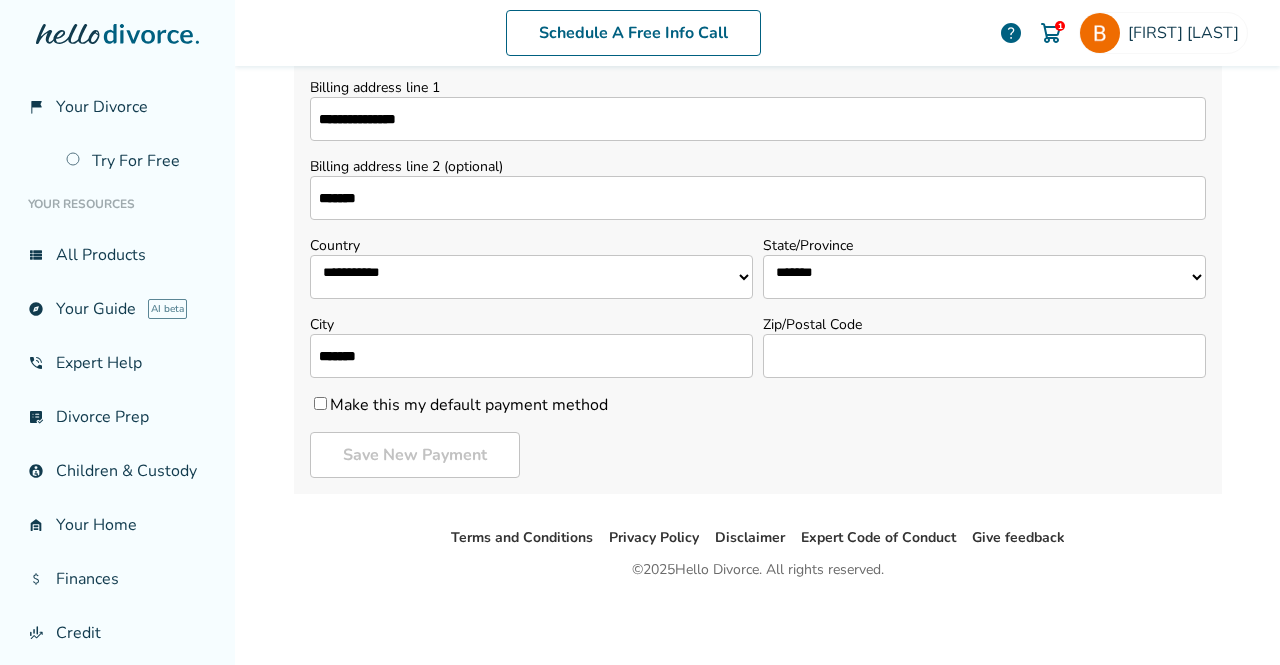 type on "*******" 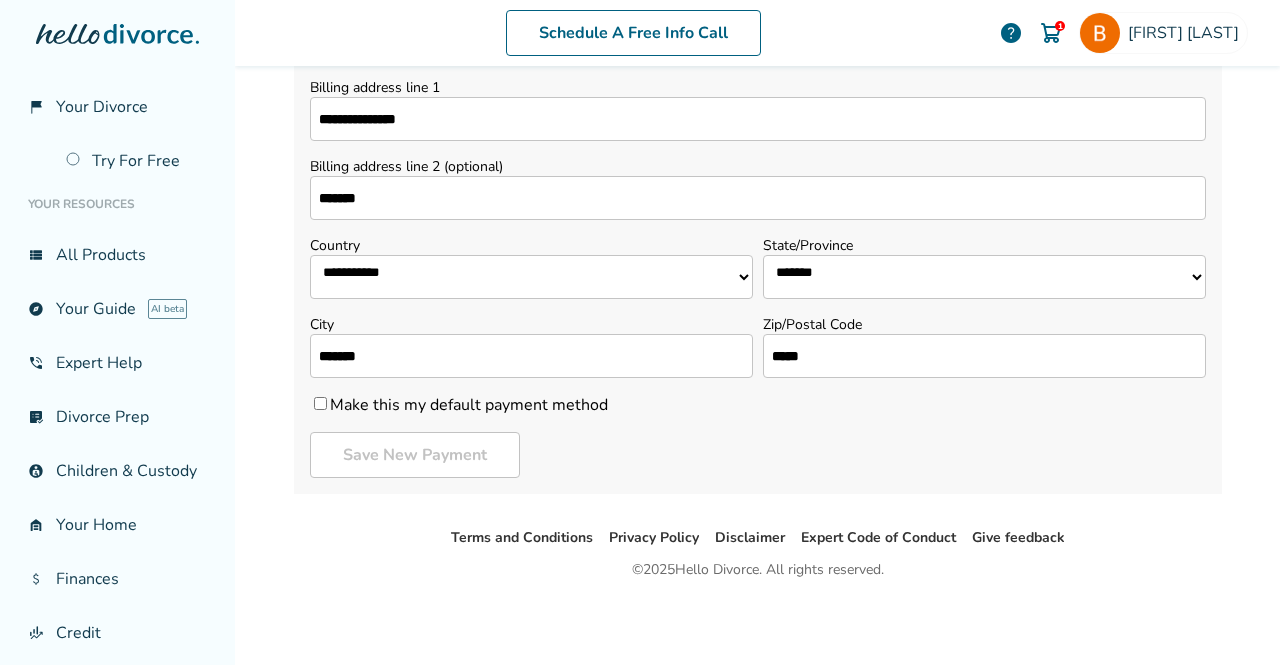 type on "*****" 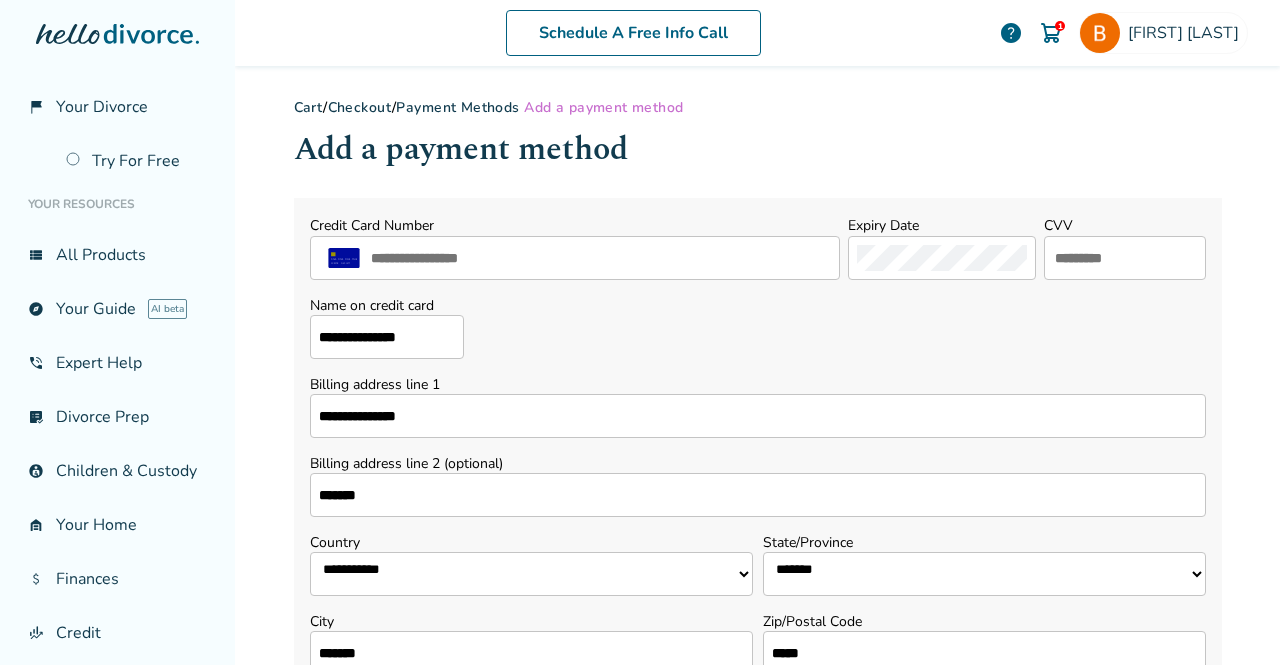 scroll, scrollTop: 0, scrollLeft: 0, axis: both 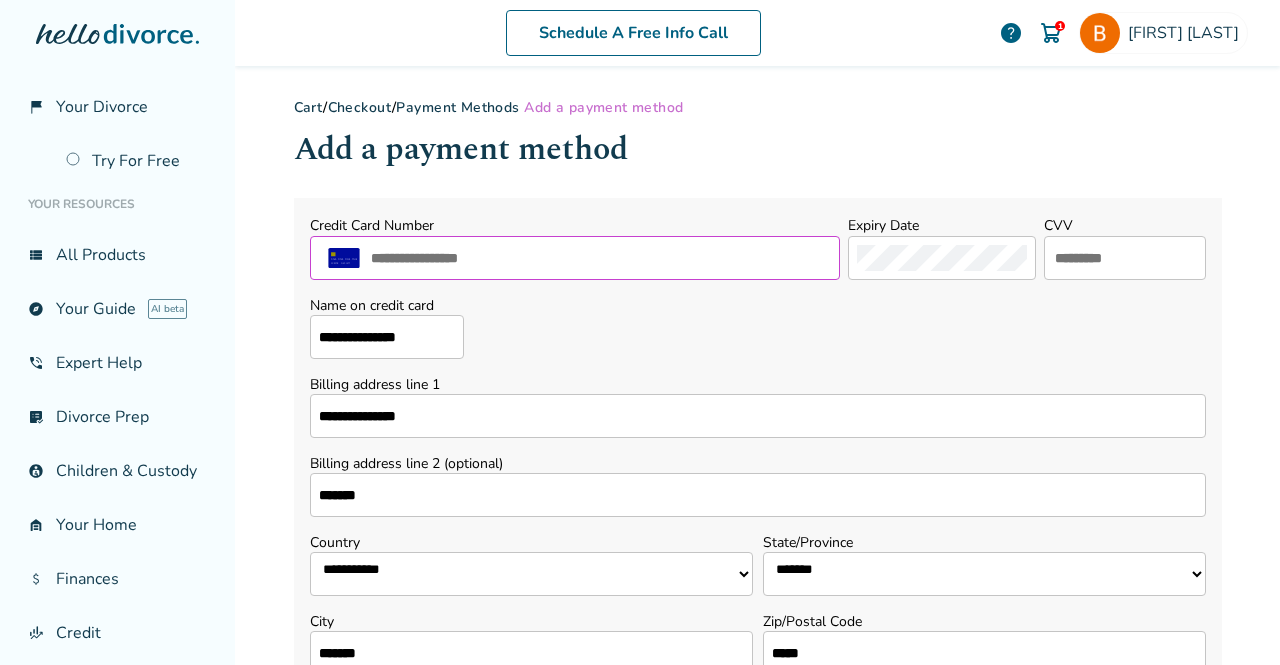 click at bounding box center (600, 258) 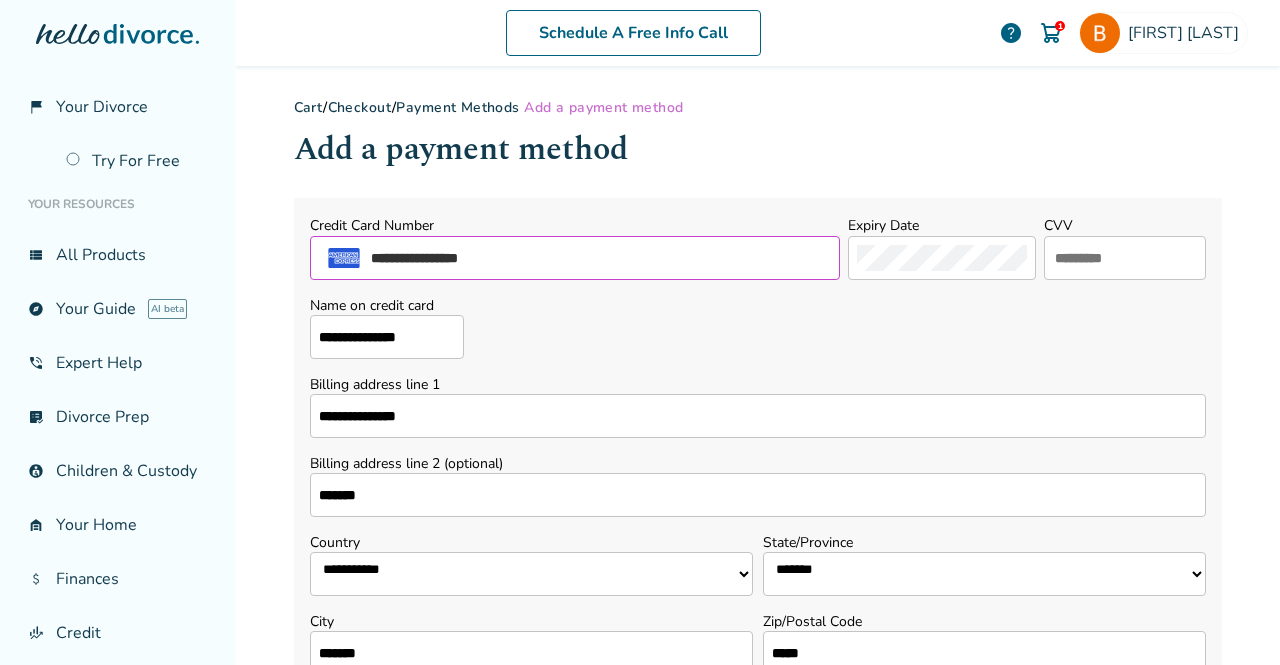 type on "**********" 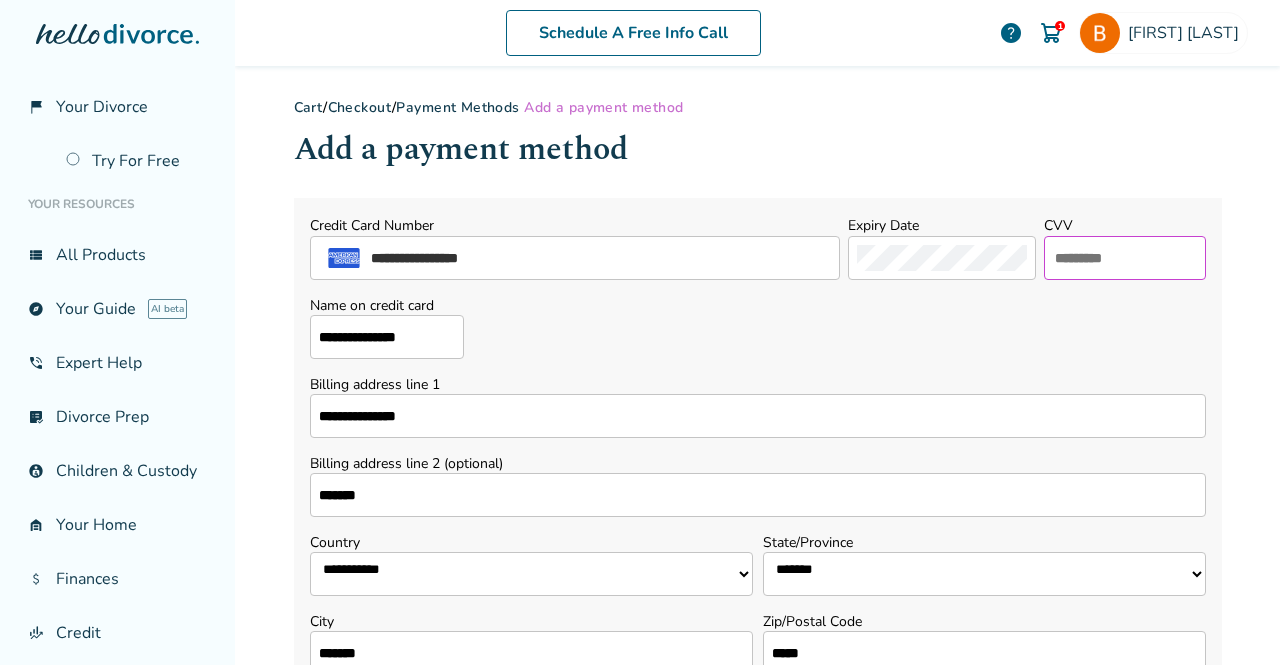 click at bounding box center (1125, 258) 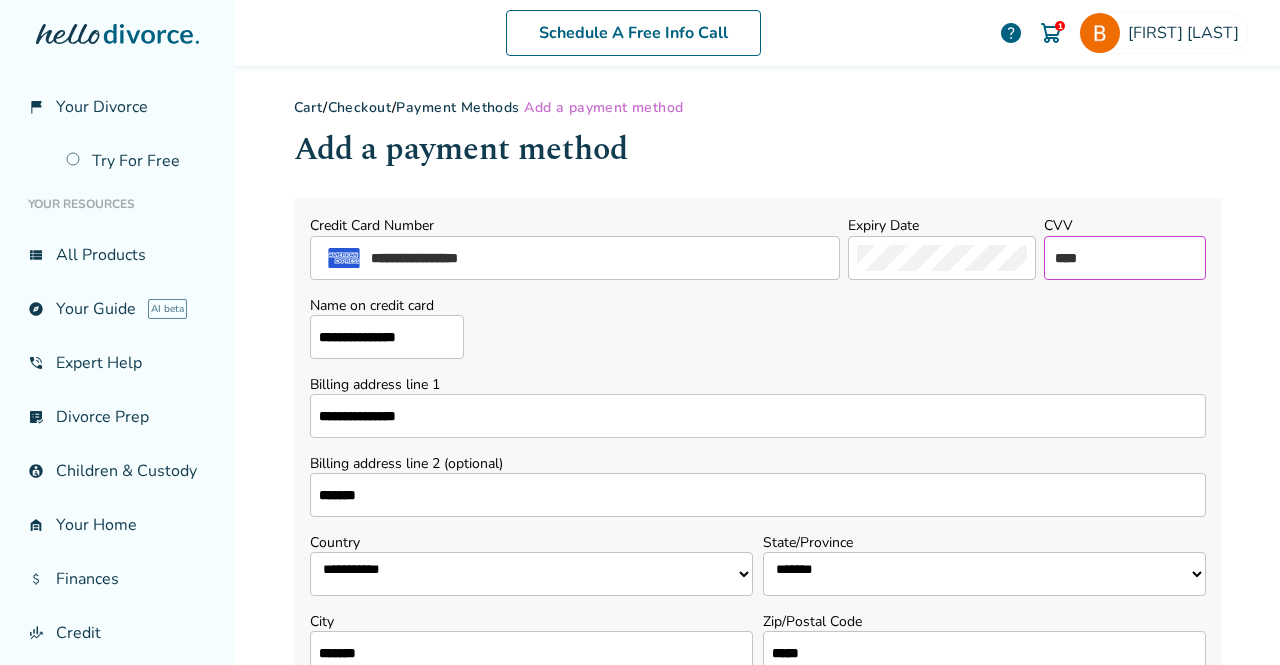 type on "****" 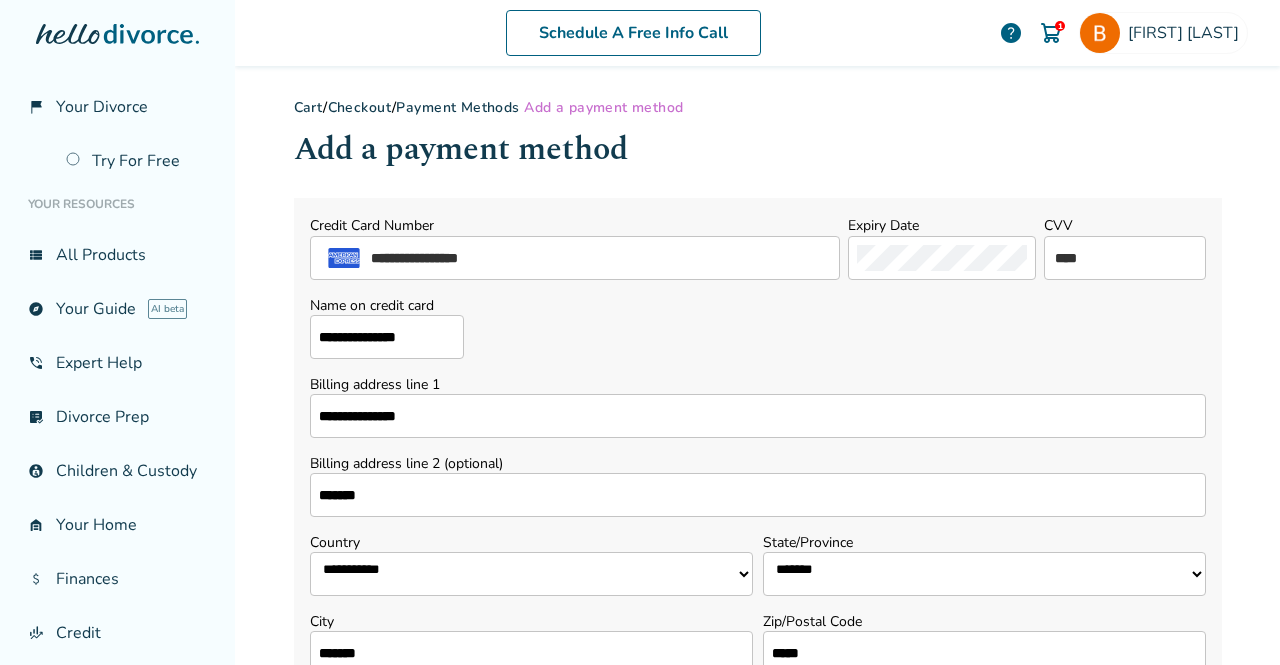 click on "**********" at bounding box center (758, 327) 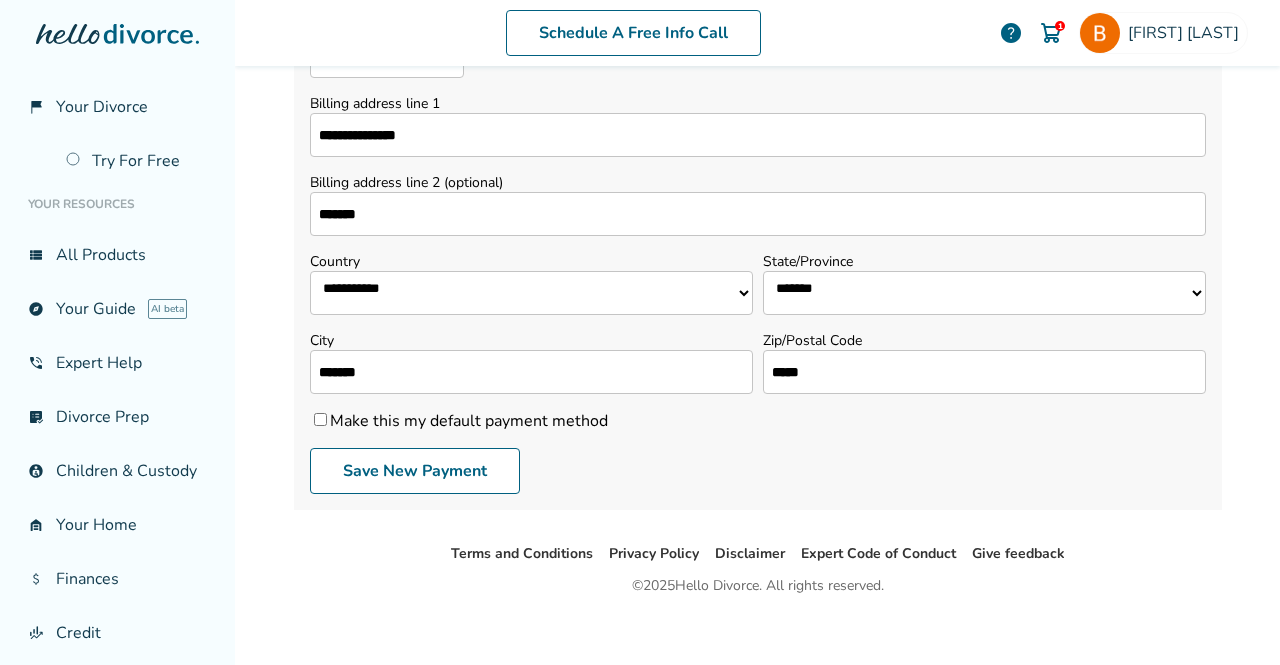 scroll, scrollTop: 282, scrollLeft: 0, axis: vertical 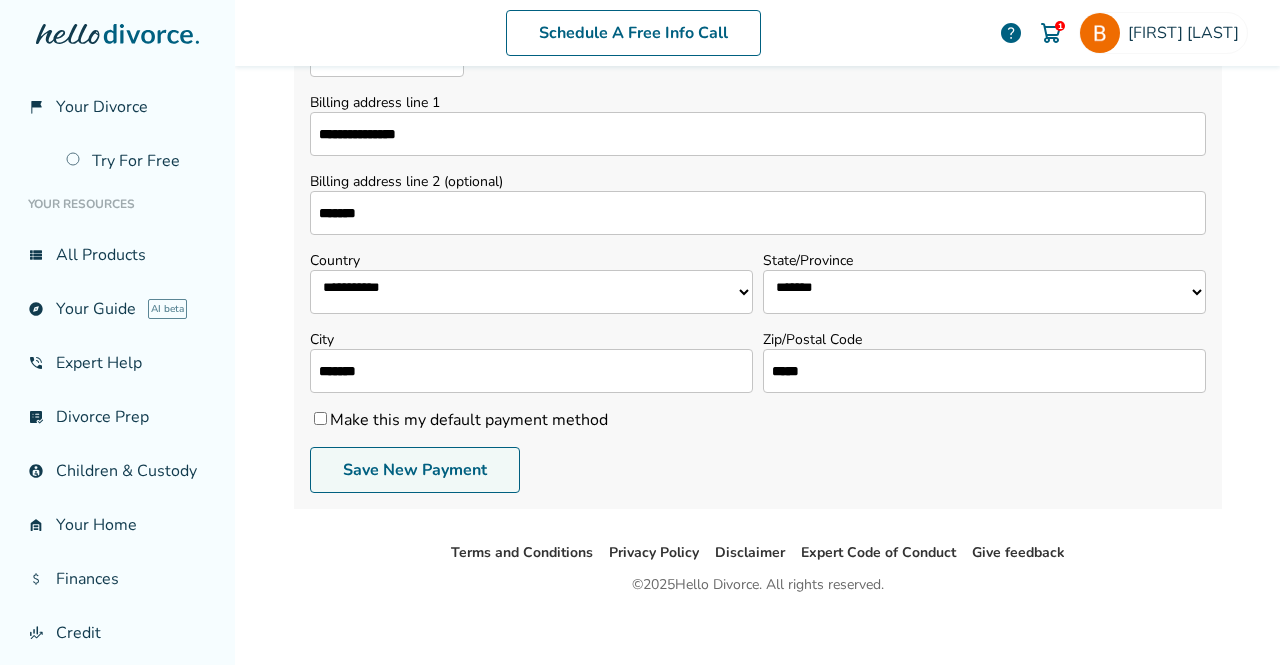 click on "Save New Payment" at bounding box center [415, 470] 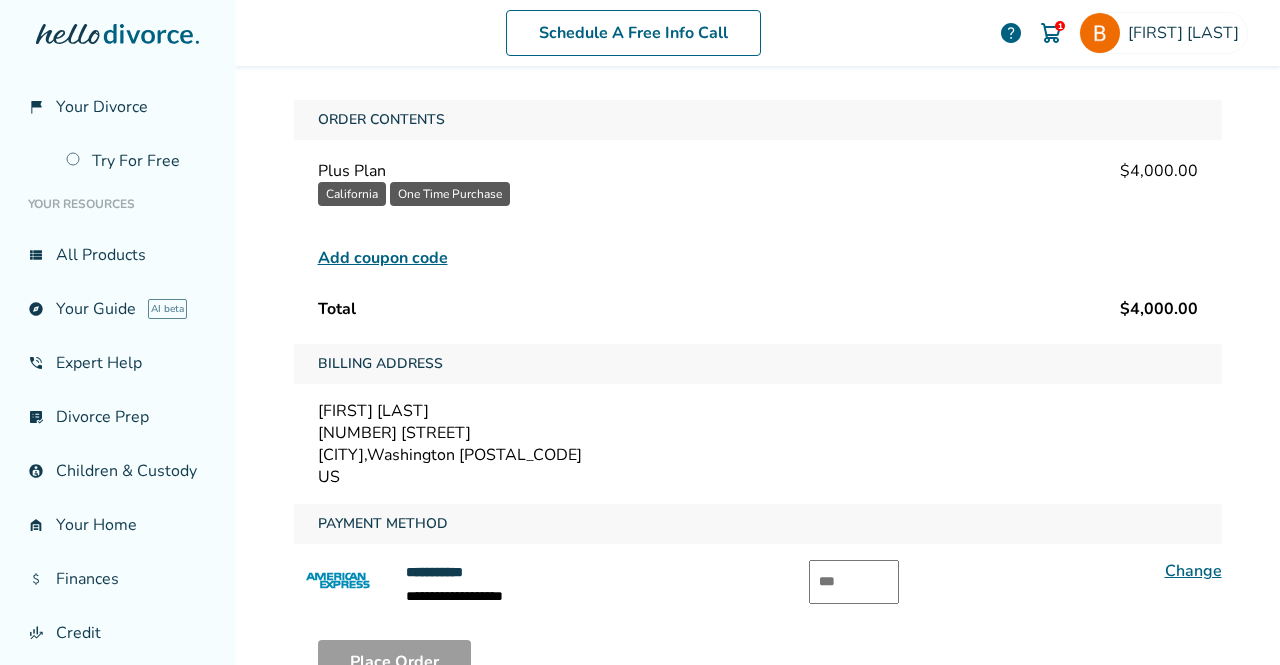 scroll, scrollTop: 302, scrollLeft: 0, axis: vertical 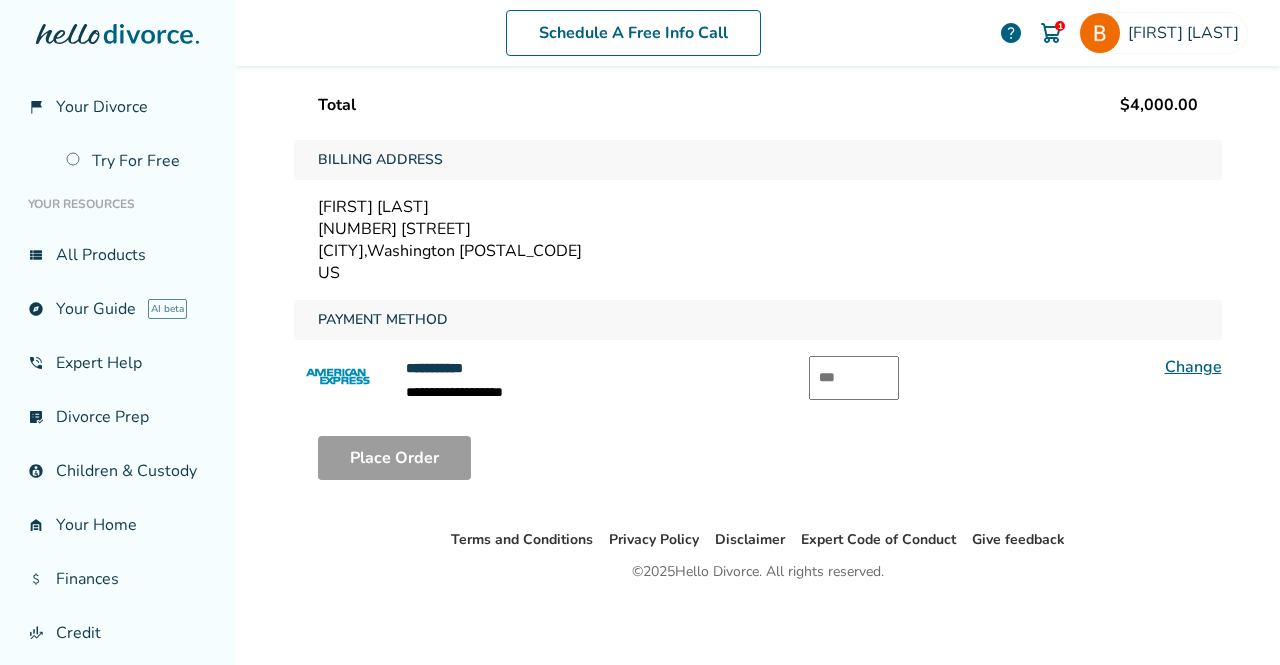 click at bounding box center [854, 378] 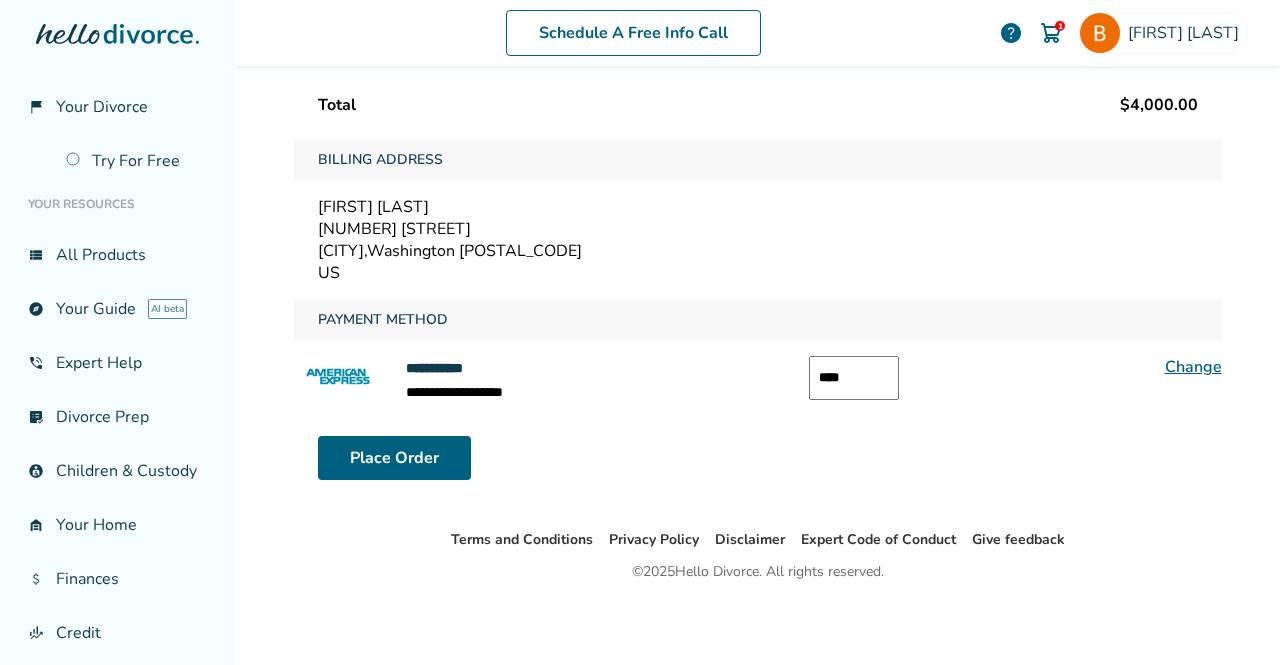 type on "****" 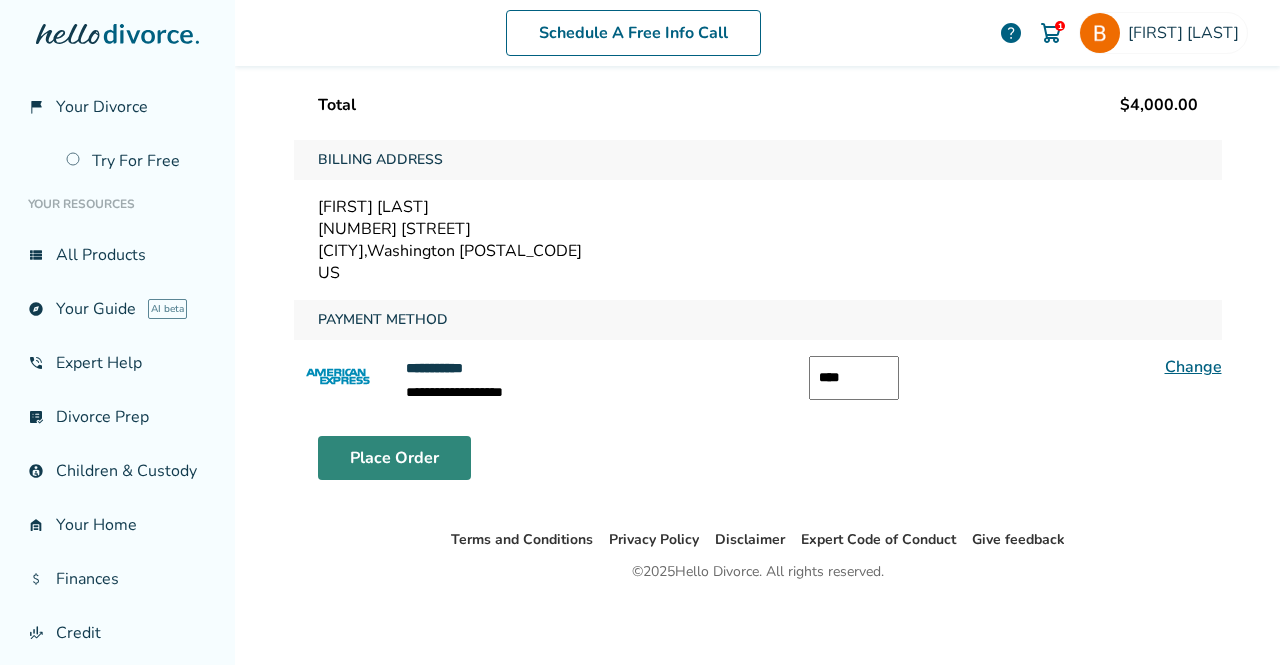 click on "Place Order" at bounding box center (394, 458) 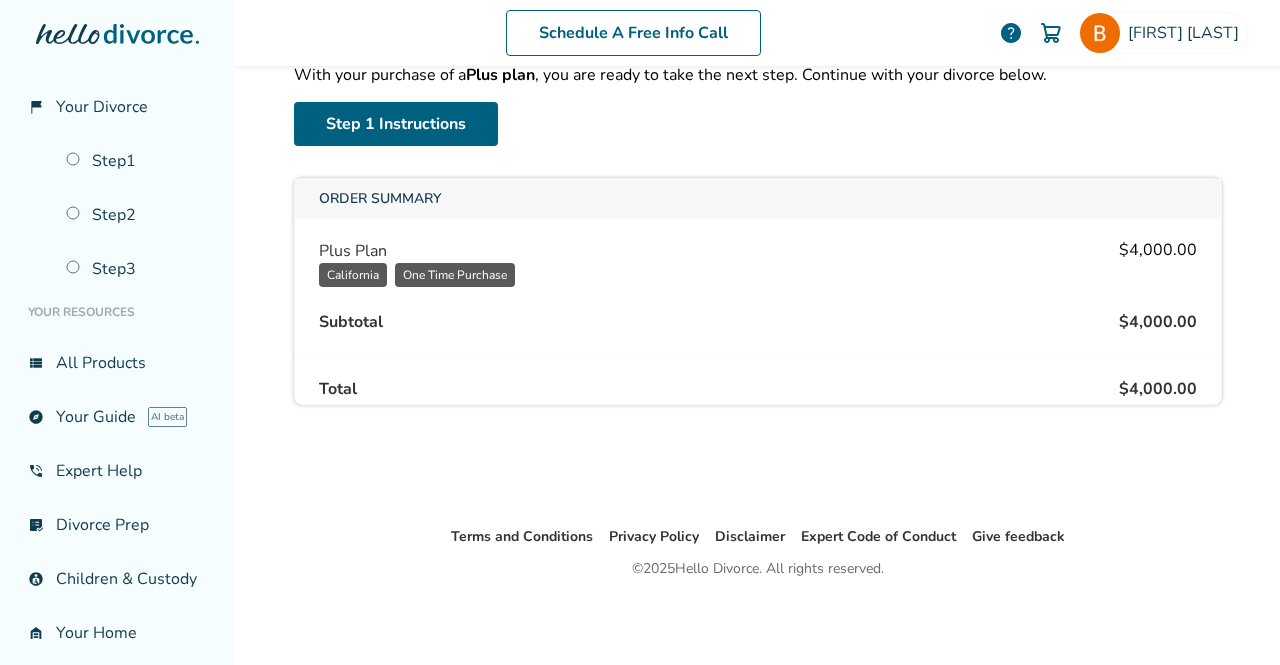 scroll, scrollTop: 0, scrollLeft: 0, axis: both 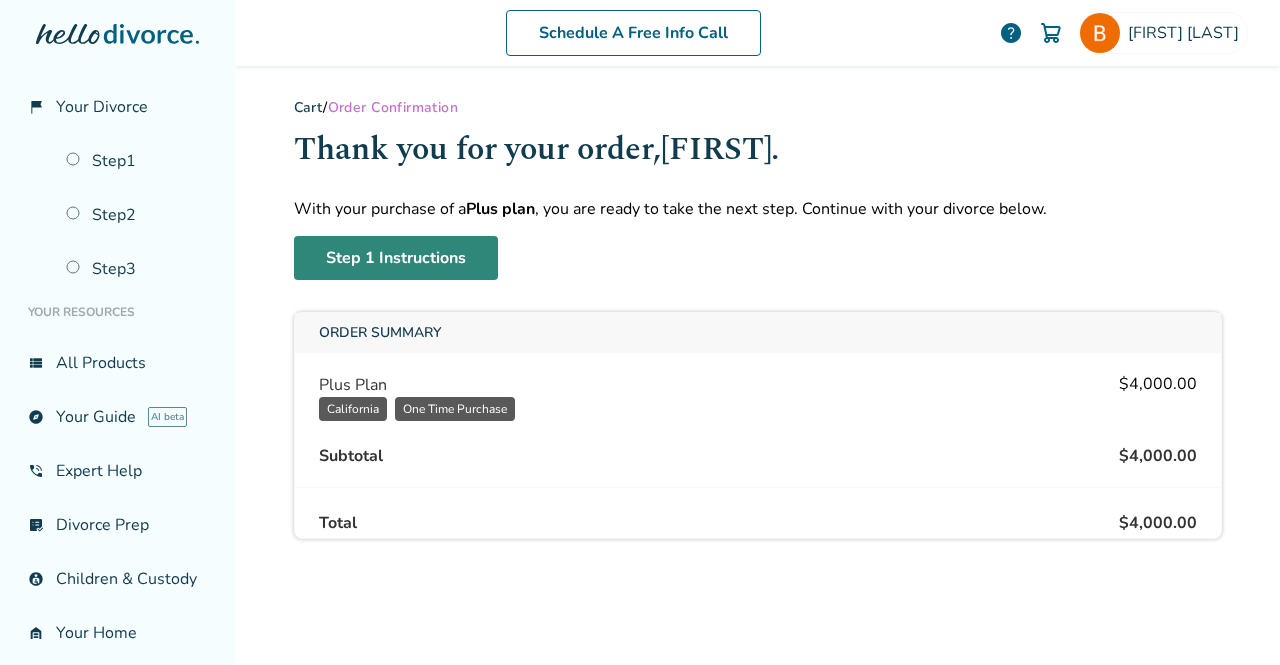 click on "Step 1 Instructions" at bounding box center [396, 258] 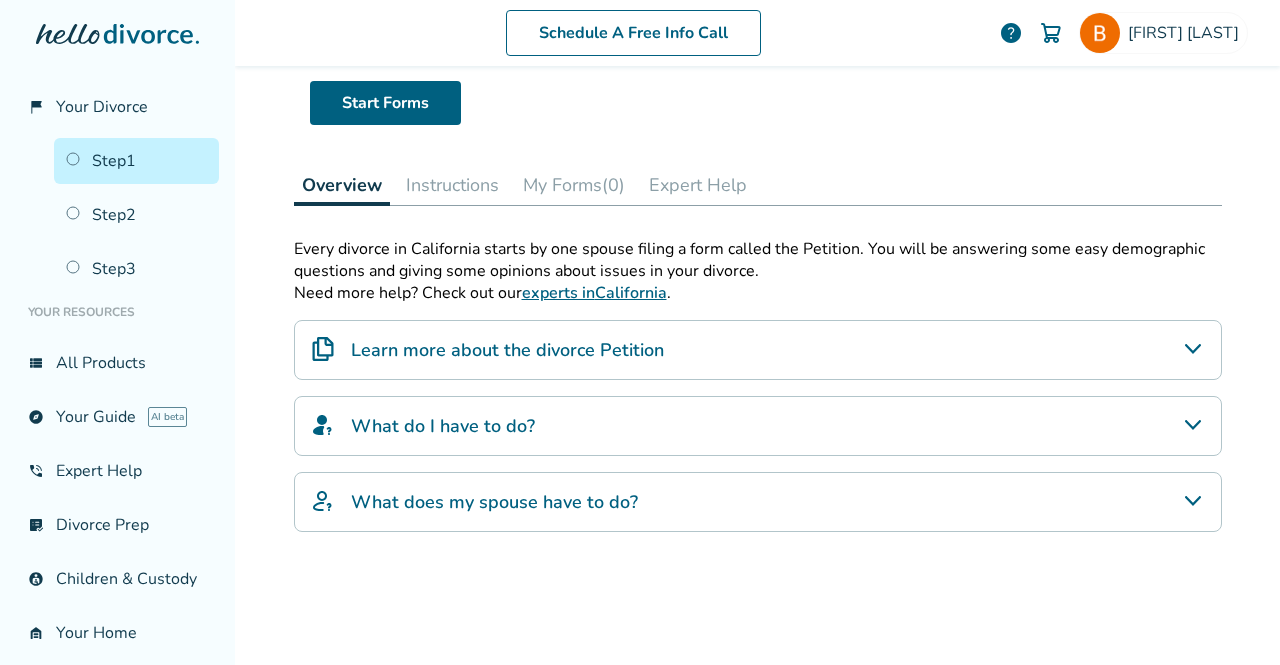 scroll, scrollTop: 143, scrollLeft: 0, axis: vertical 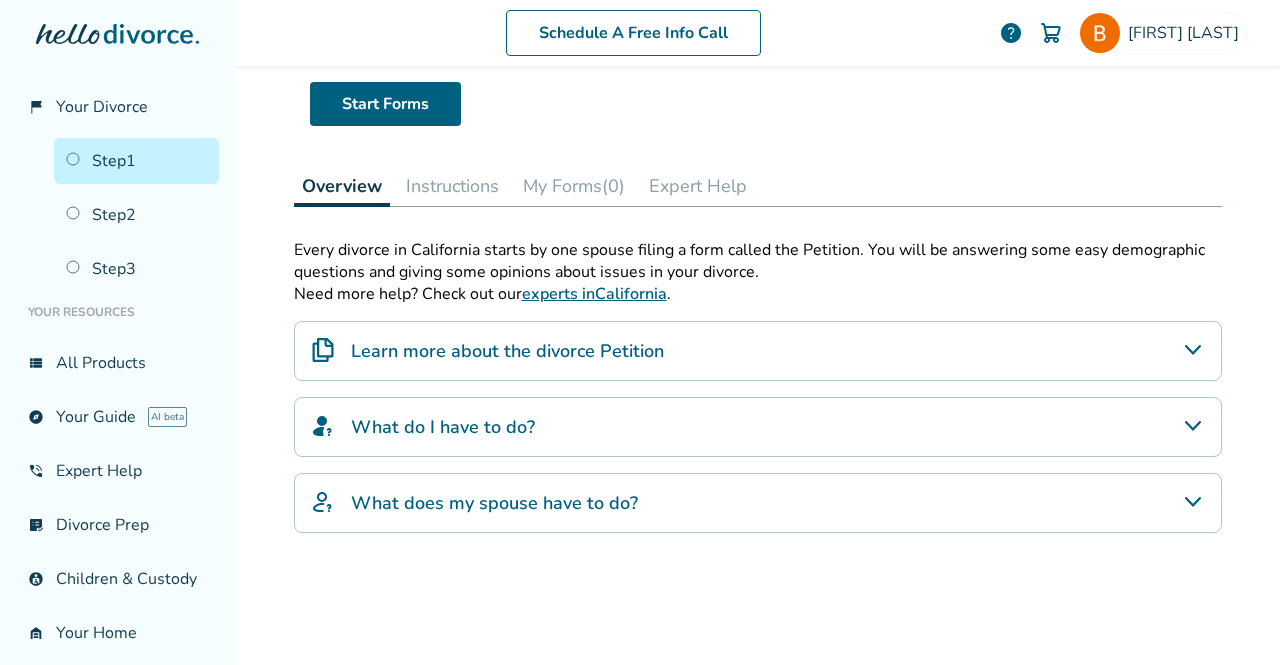 click on "Learn more about the divorce Petition" at bounding box center (758, 351) 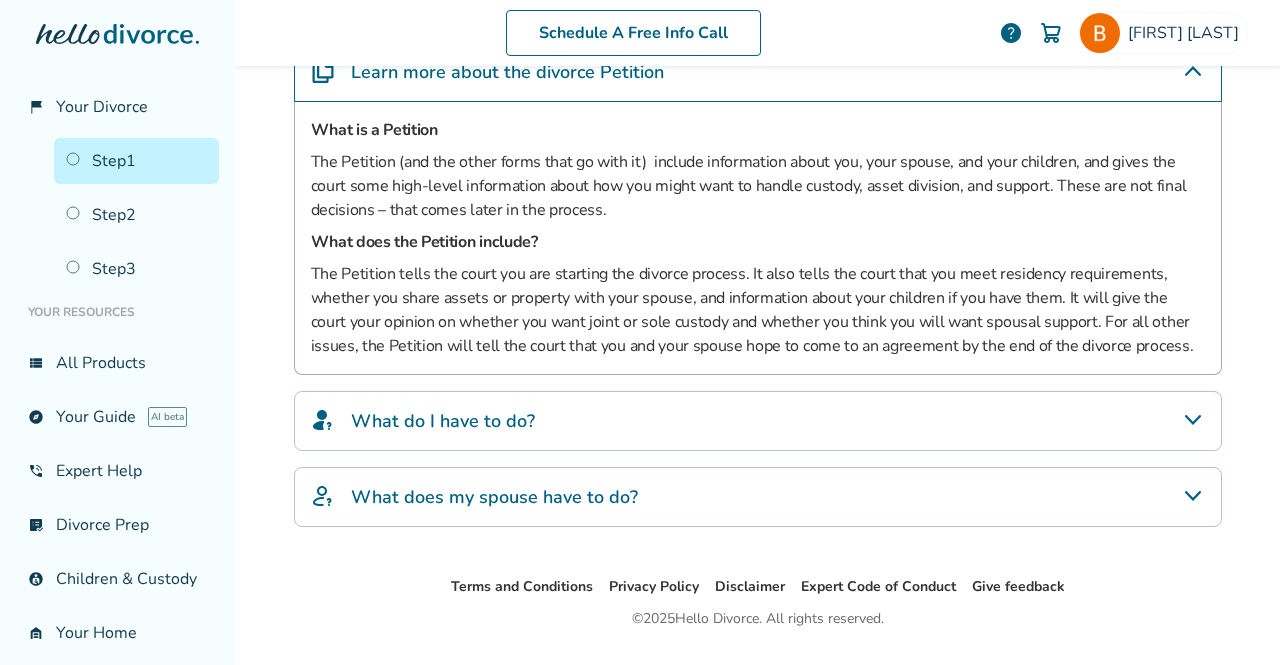 scroll, scrollTop: 424, scrollLeft: 0, axis: vertical 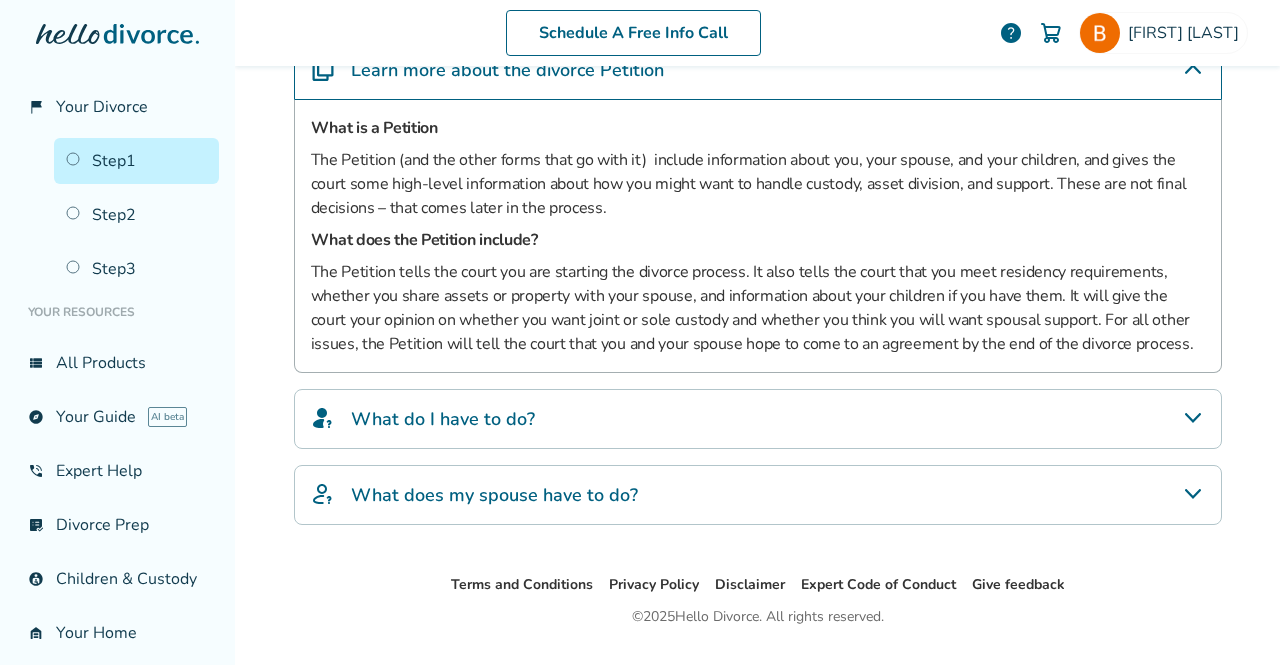 click on "What do I have to do?" at bounding box center [758, 419] 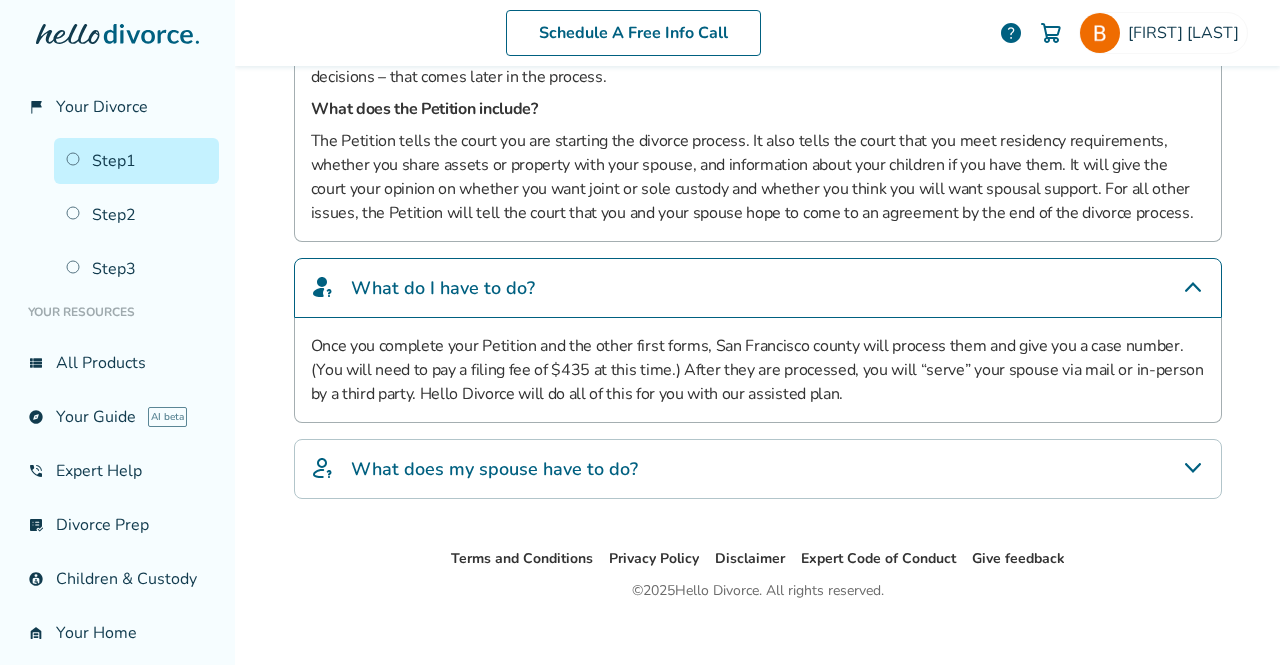 scroll, scrollTop: 566, scrollLeft: 0, axis: vertical 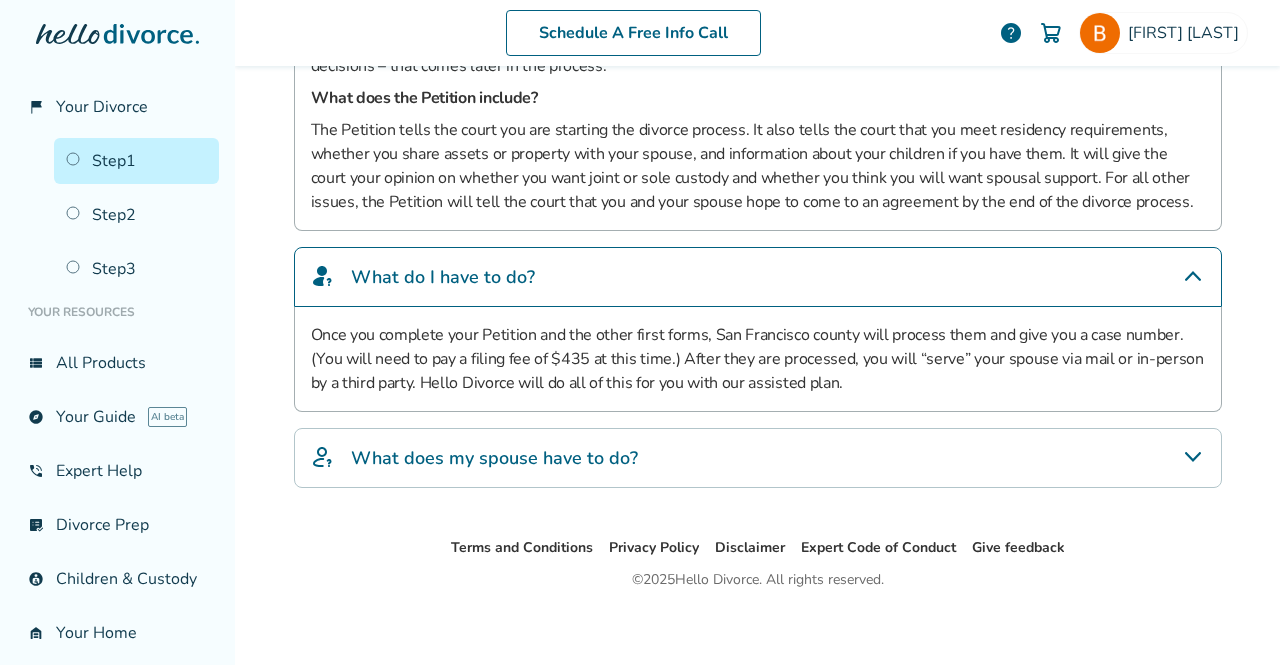 click on "What does my spouse have to do?" at bounding box center (758, 458) 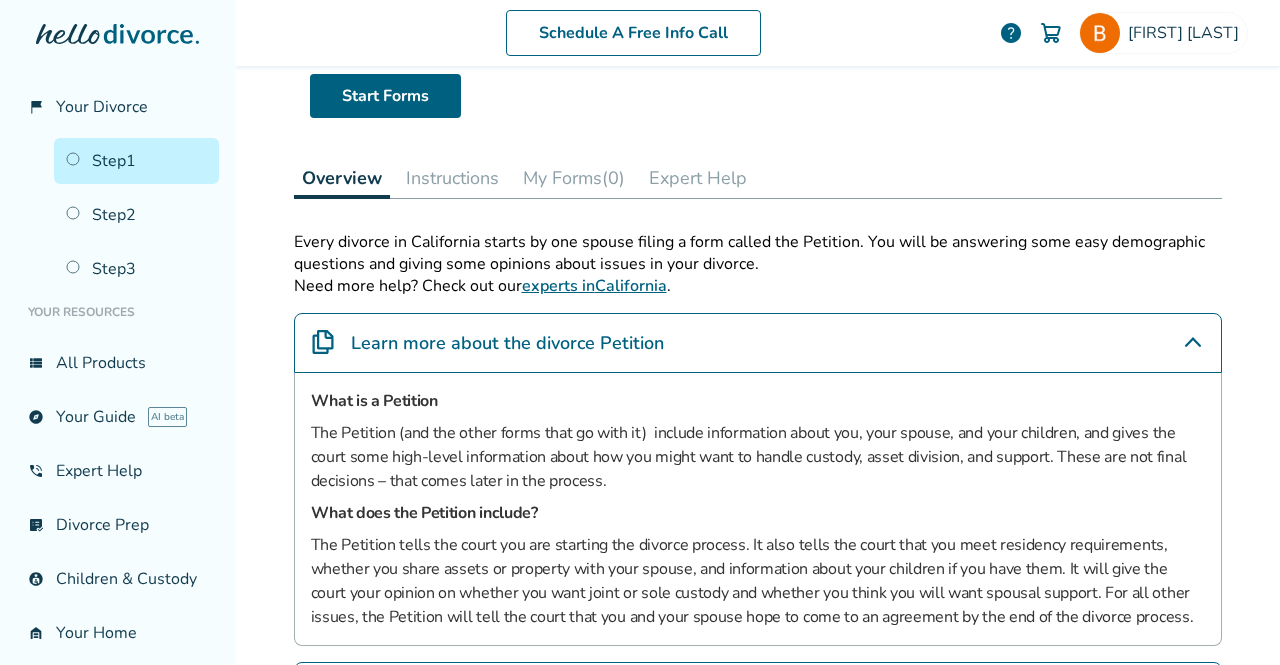 scroll, scrollTop: 129, scrollLeft: 0, axis: vertical 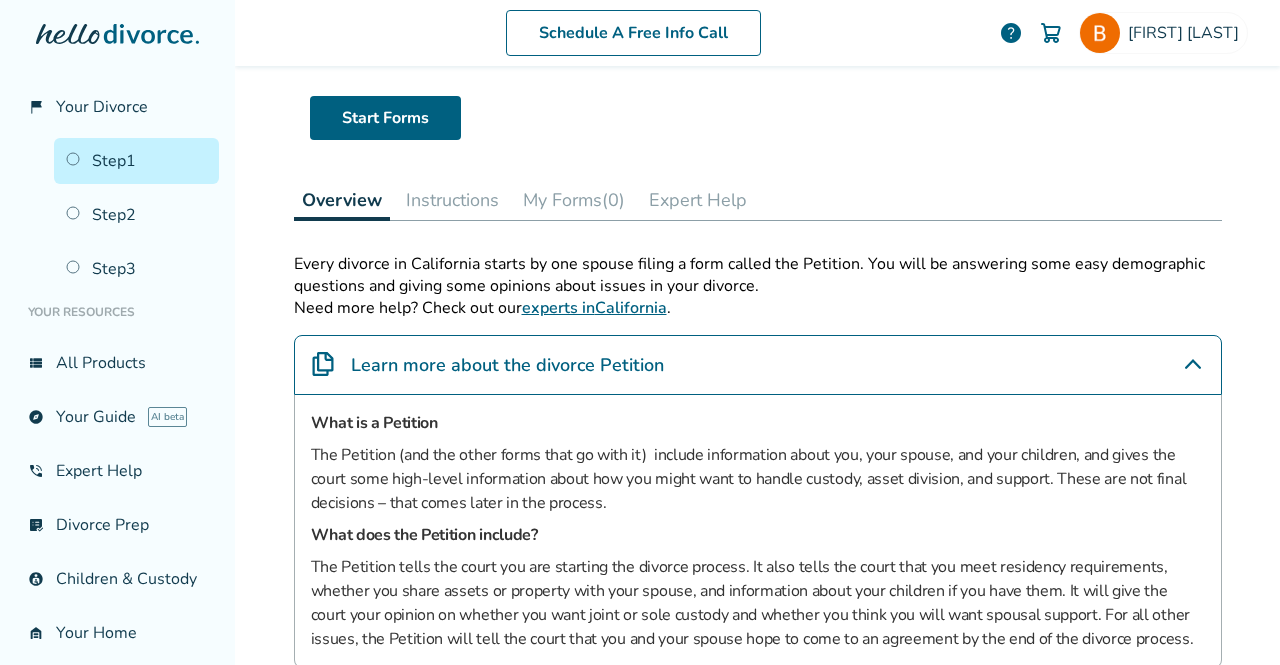 click on "Instructions" at bounding box center (452, 200) 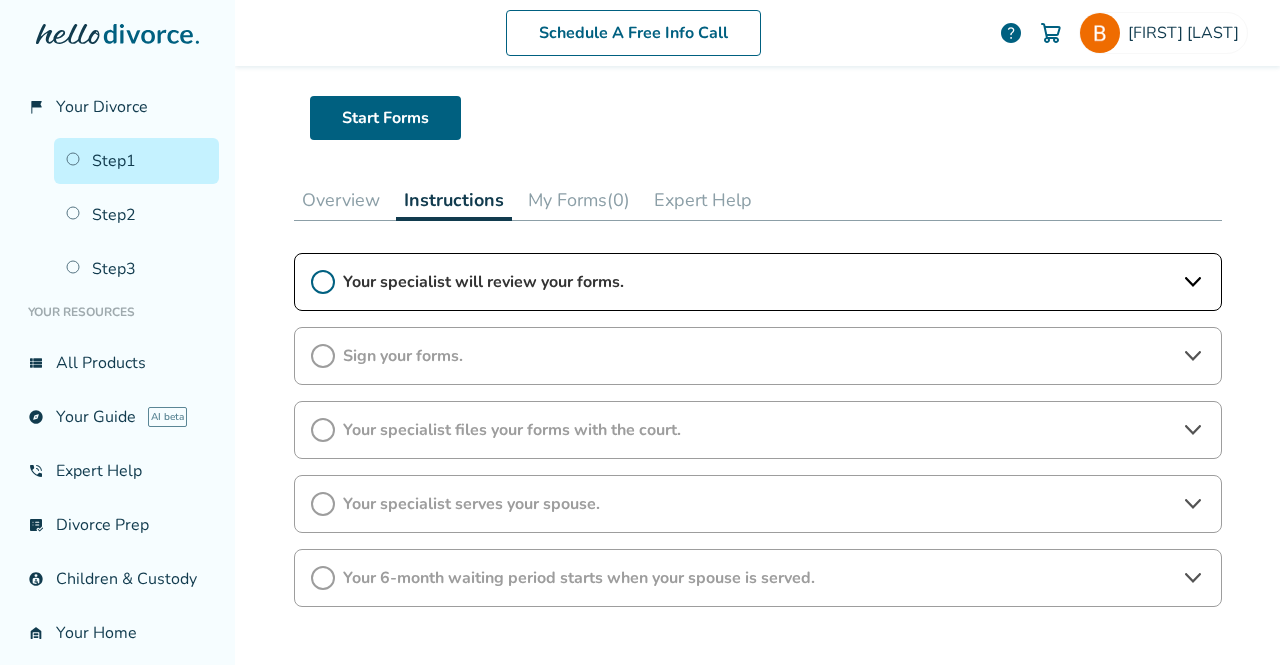 click on "Your specialist will review your forms." at bounding box center [758, 282] 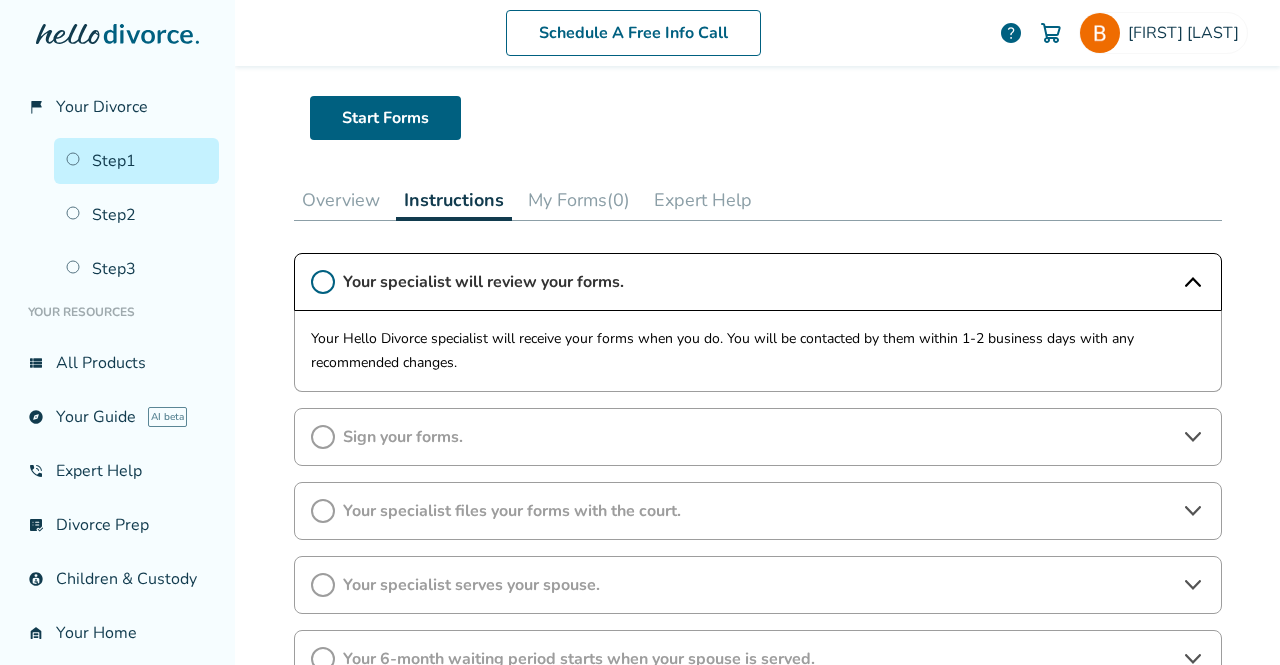 click on "Your Hello Divorce specialist will receive your forms when you do. You will be contacted by them within 1-2 business days with any recommended changes." at bounding box center (758, 351) 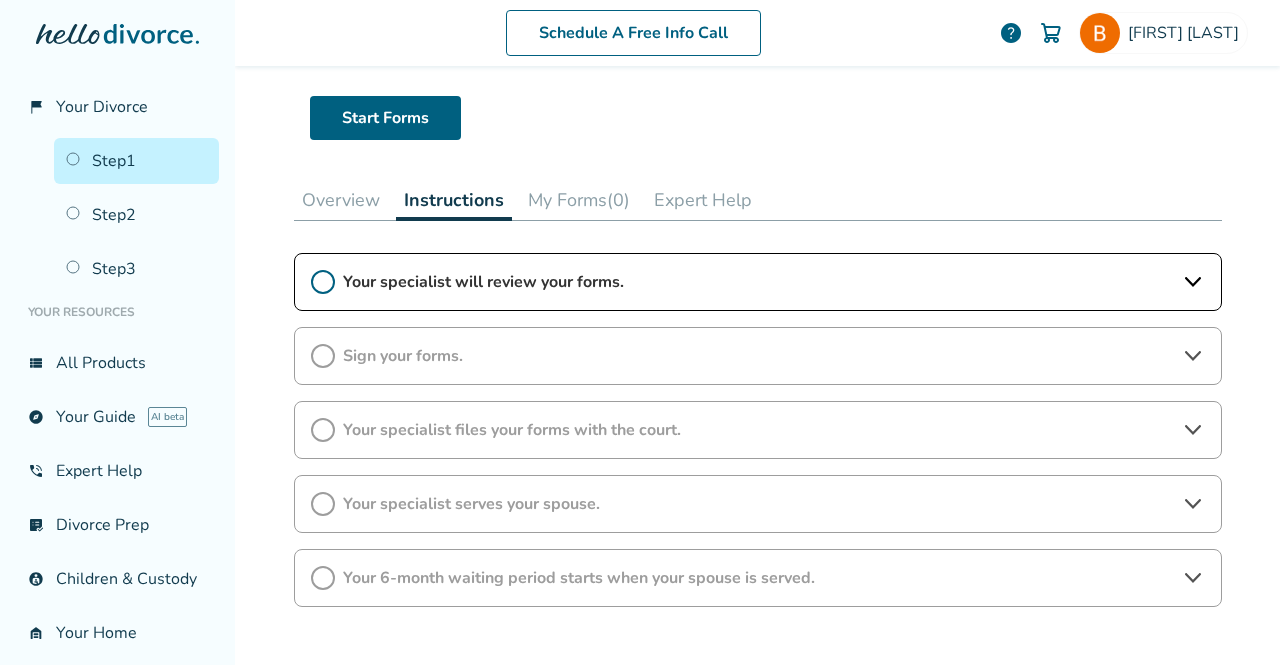 click on "Sign your forms." at bounding box center (758, 356) 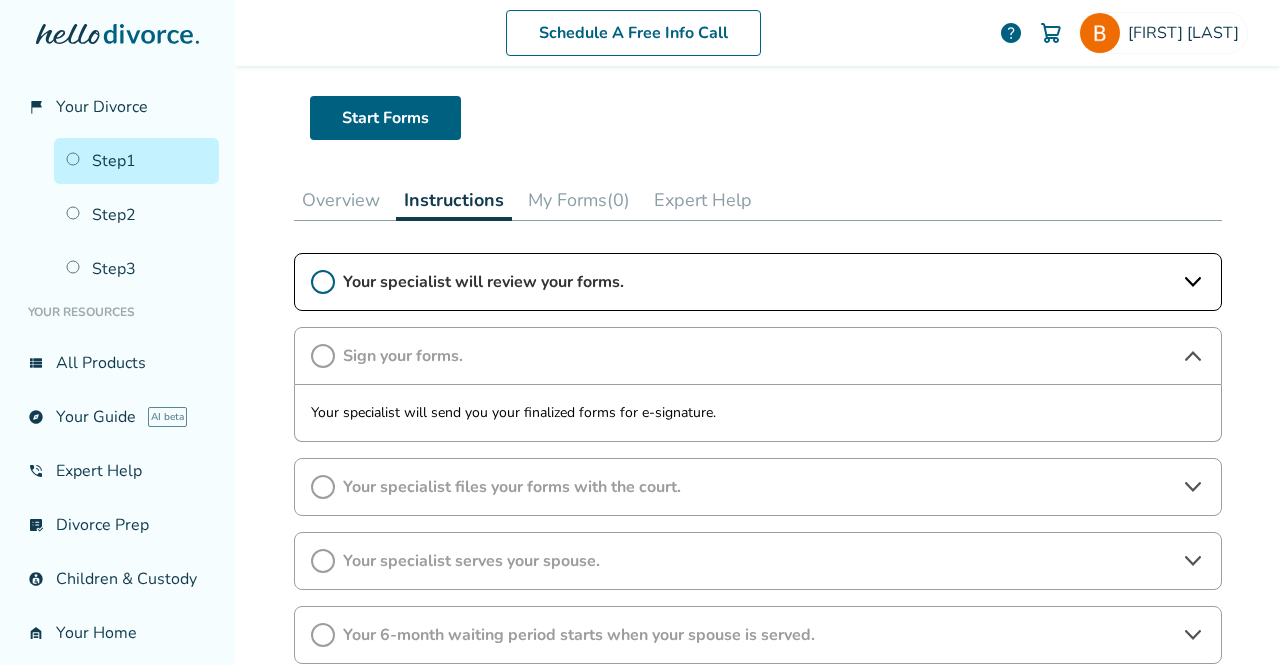 scroll, scrollTop: 197, scrollLeft: 0, axis: vertical 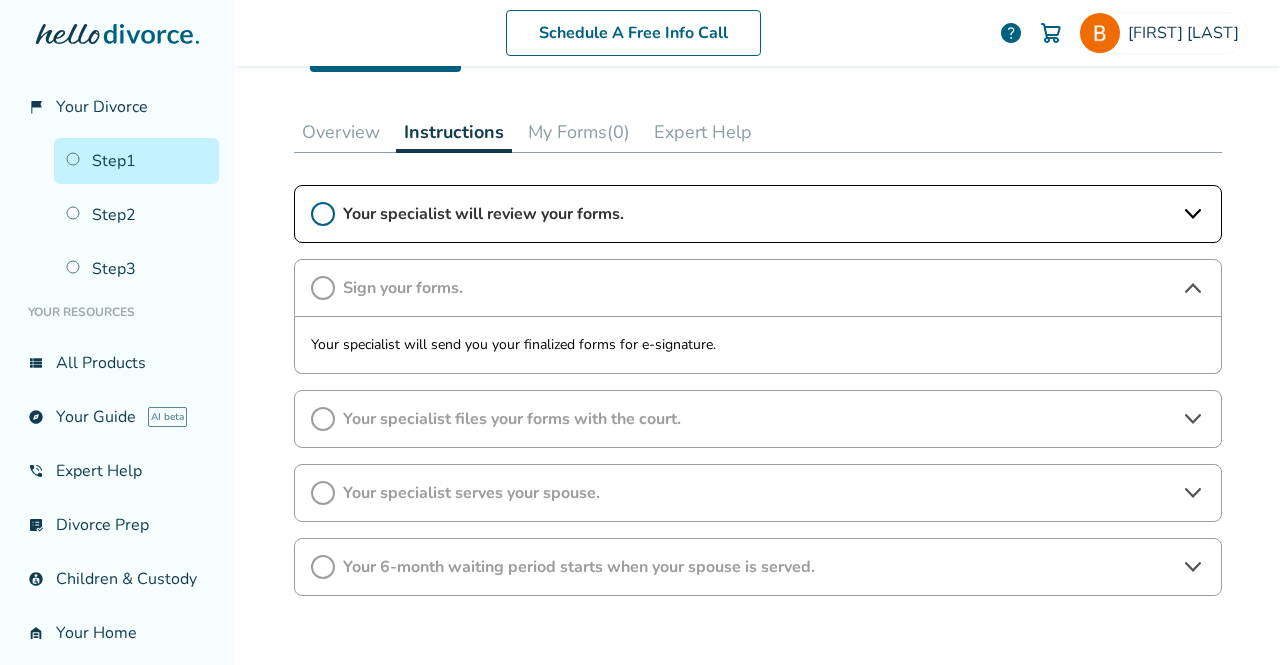 click on "Your specialist files your forms with the court." at bounding box center (758, 419) 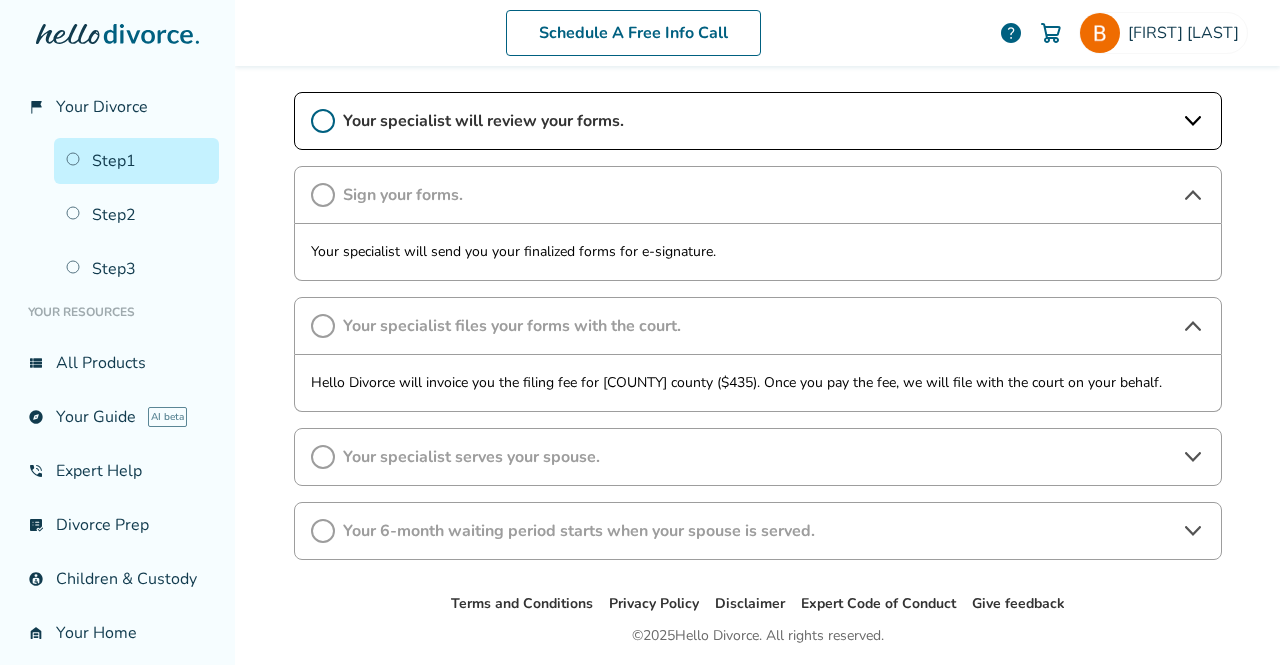 scroll, scrollTop: 293, scrollLeft: 0, axis: vertical 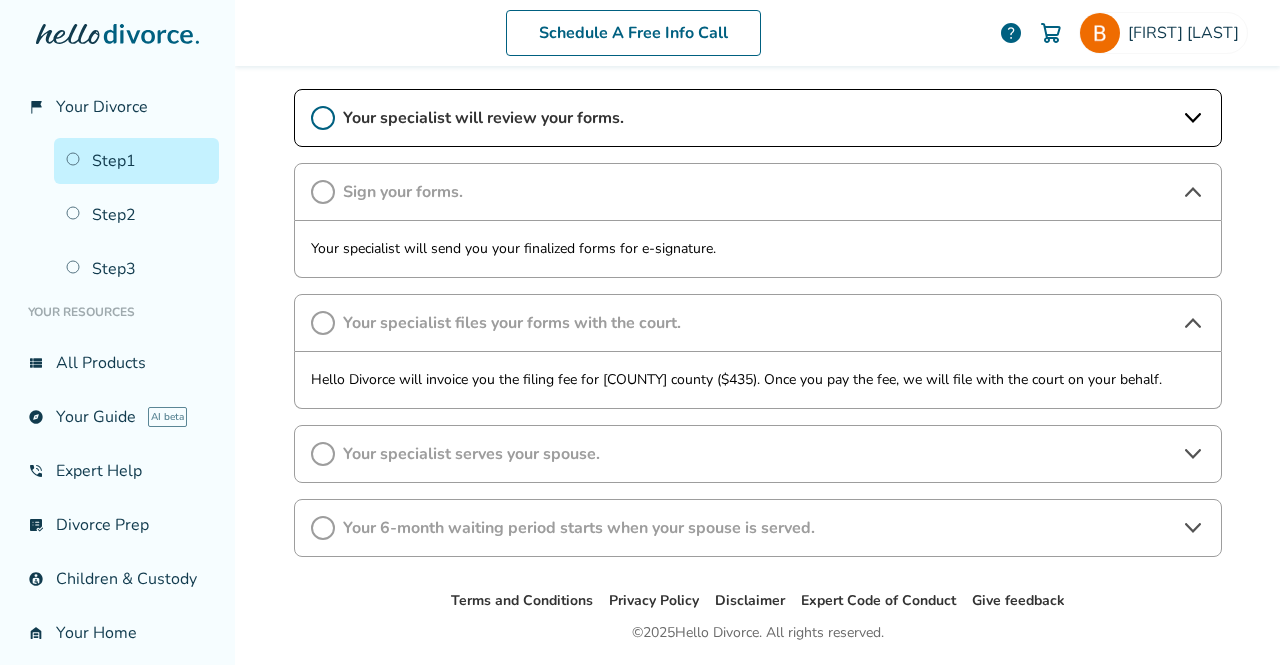 click on "Your specialist serves your spouse." at bounding box center (758, 454) 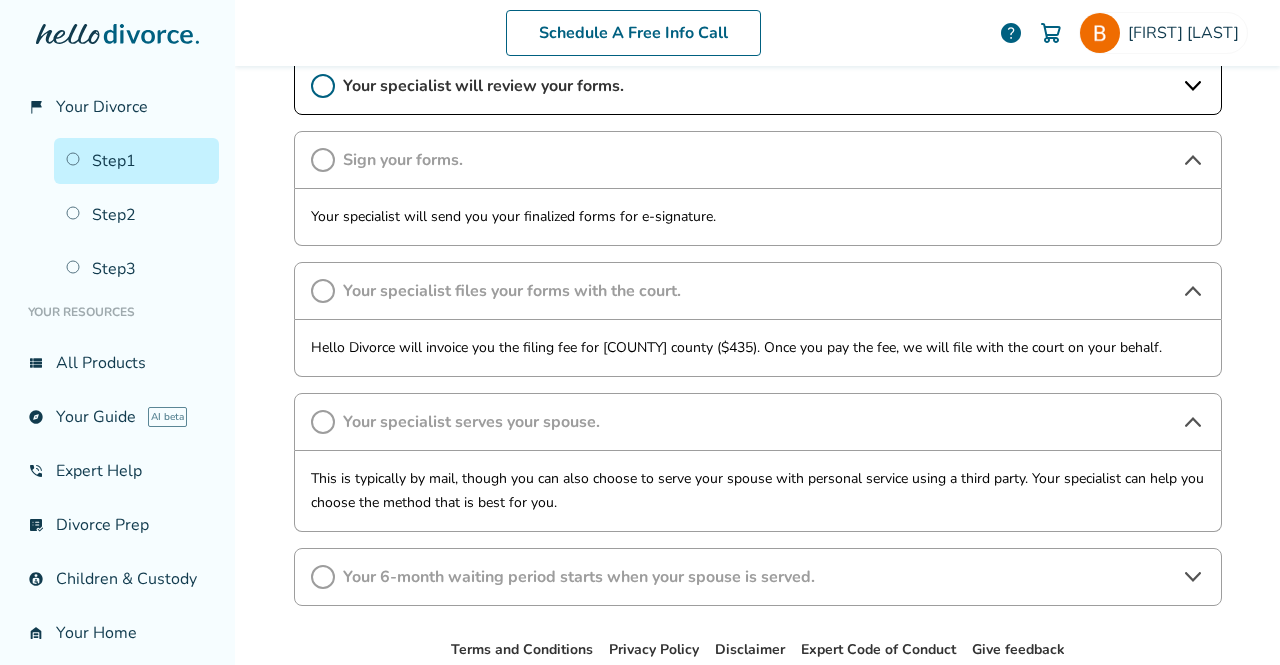 scroll, scrollTop: 326, scrollLeft: 0, axis: vertical 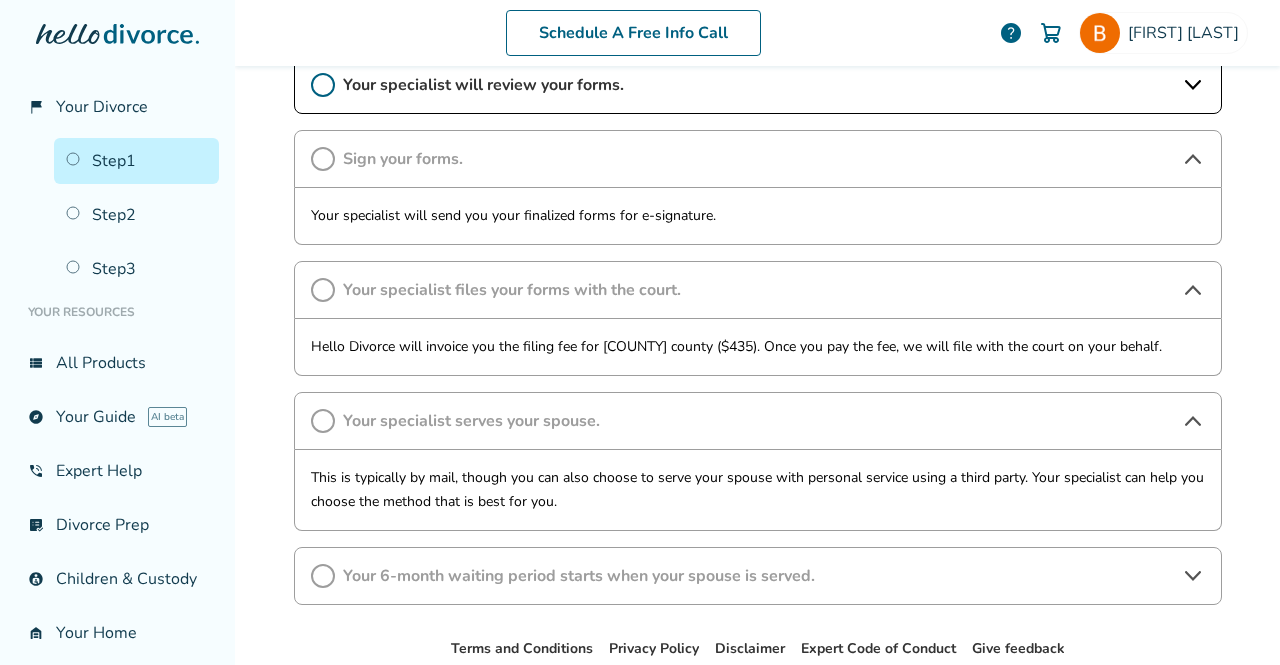 click on "Your 6-month waiting period starts when your spouse is served." at bounding box center (758, 576) 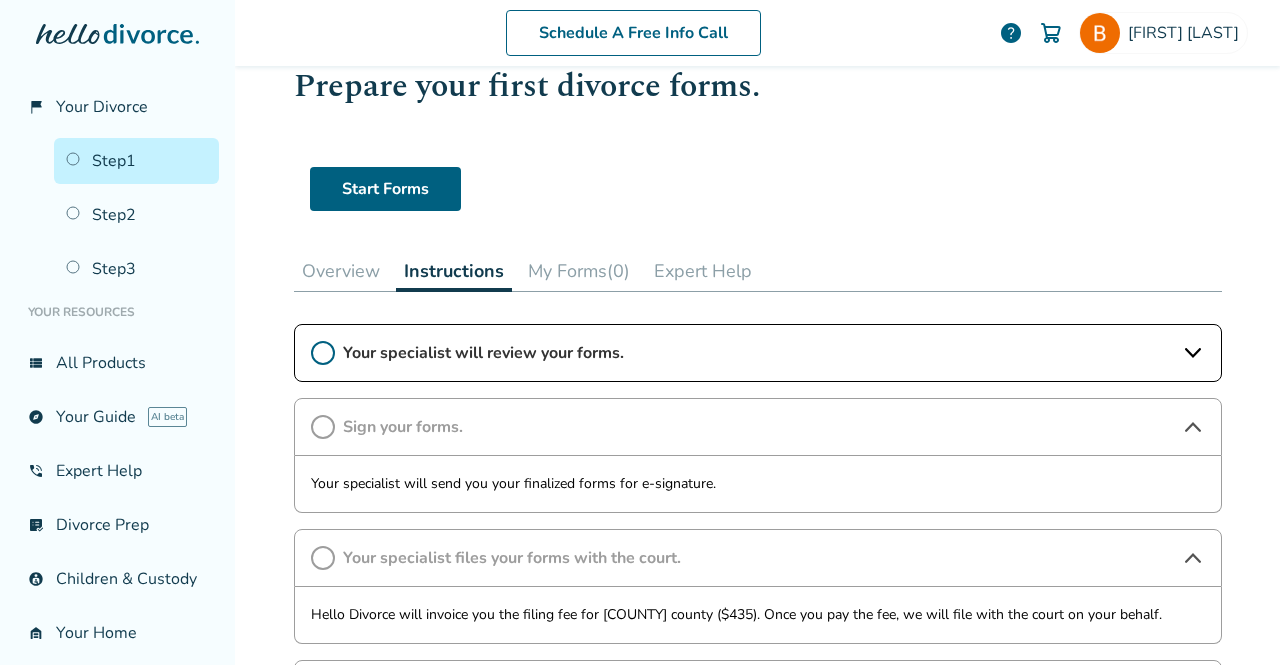 scroll, scrollTop: 57, scrollLeft: 0, axis: vertical 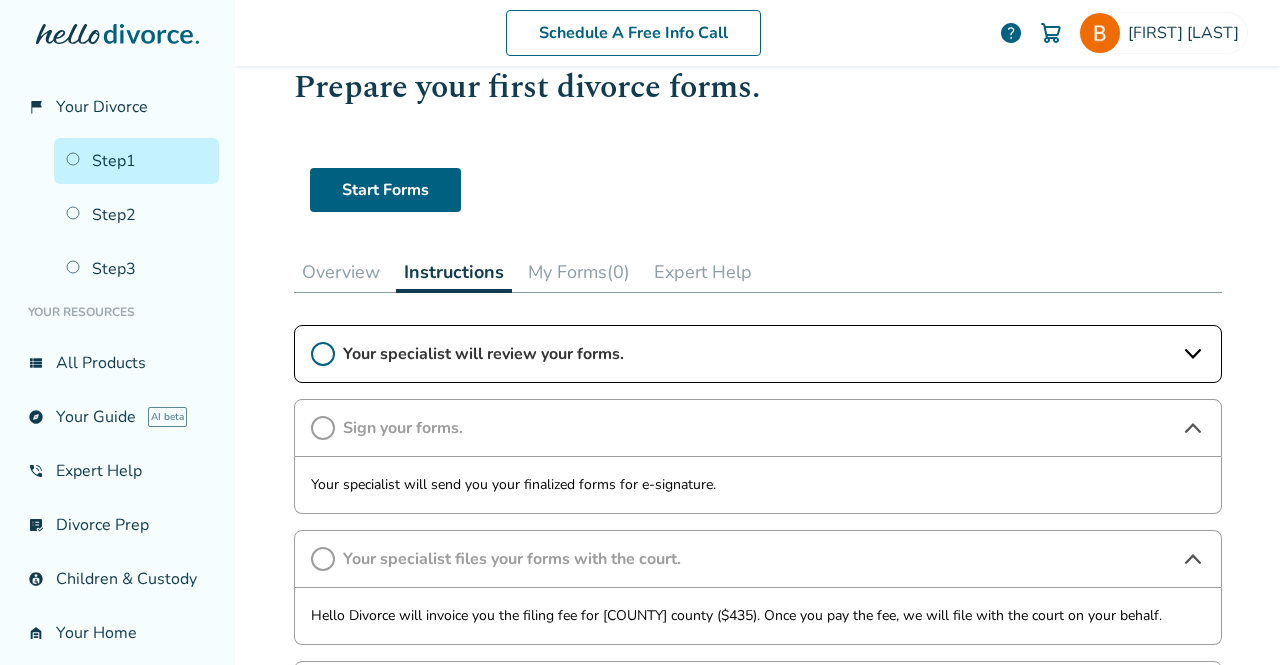 click on "My Forms  (0)" at bounding box center (579, 272) 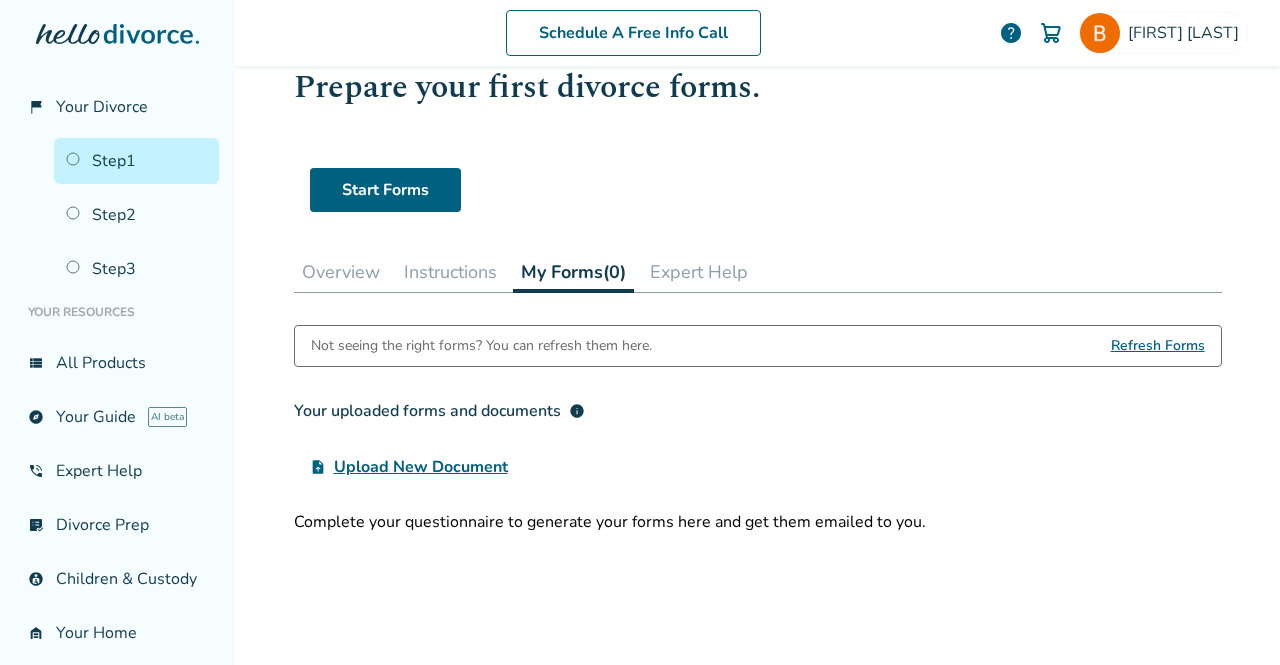 scroll, scrollTop: 57, scrollLeft: 0, axis: vertical 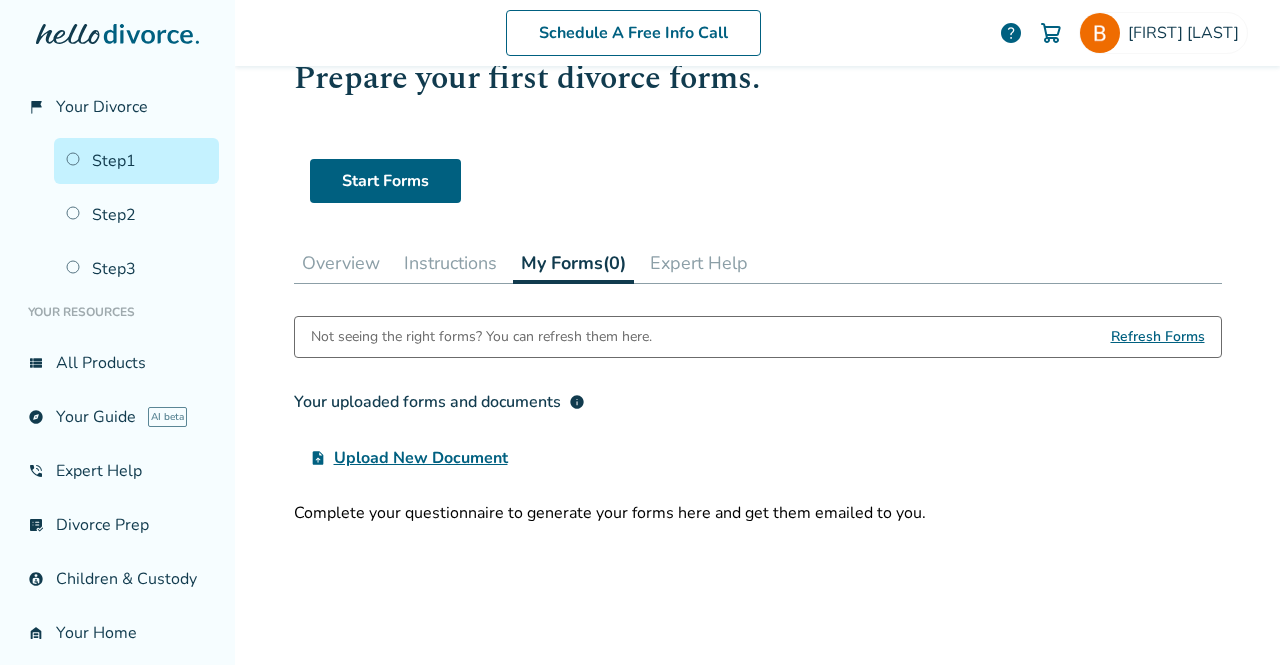 click on "Instructions" at bounding box center [450, 263] 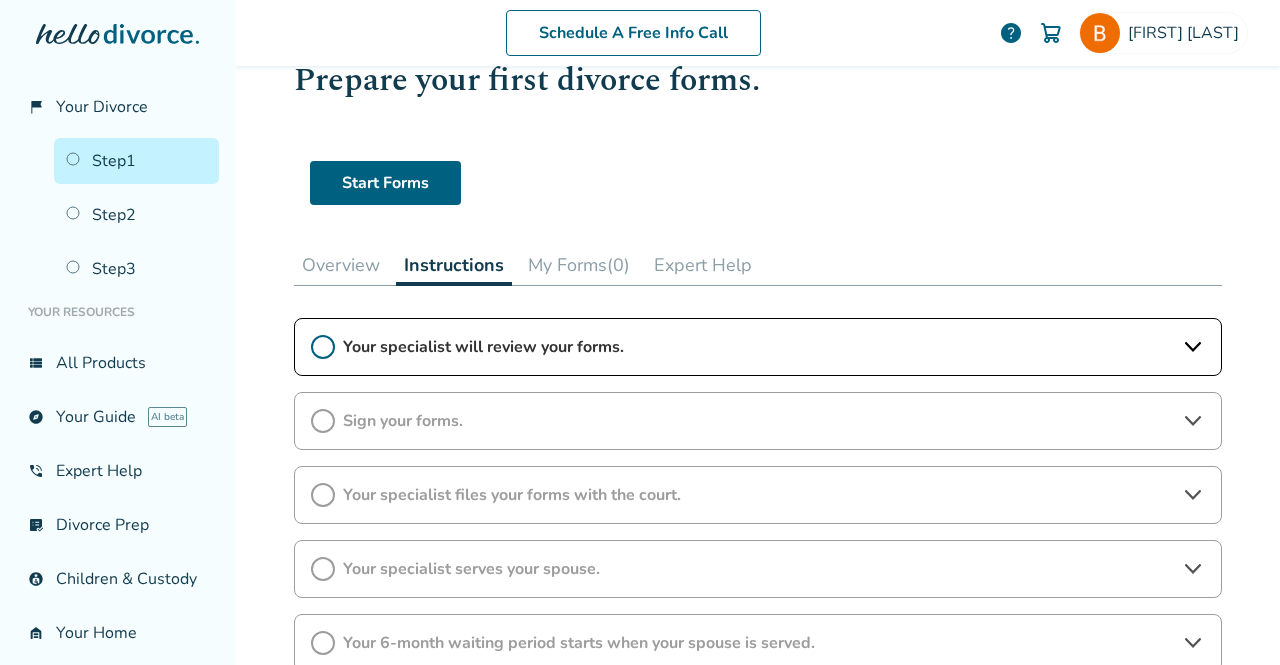scroll, scrollTop: 65, scrollLeft: 0, axis: vertical 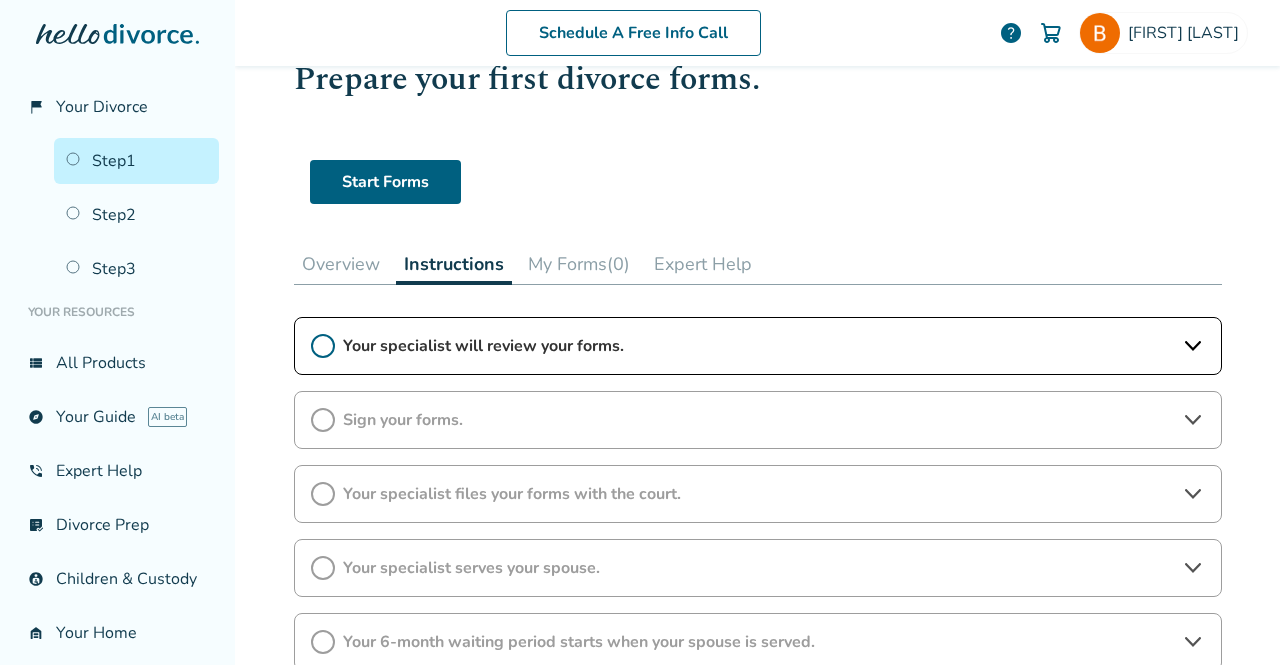 click on "Expert Help" at bounding box center [703, 264] 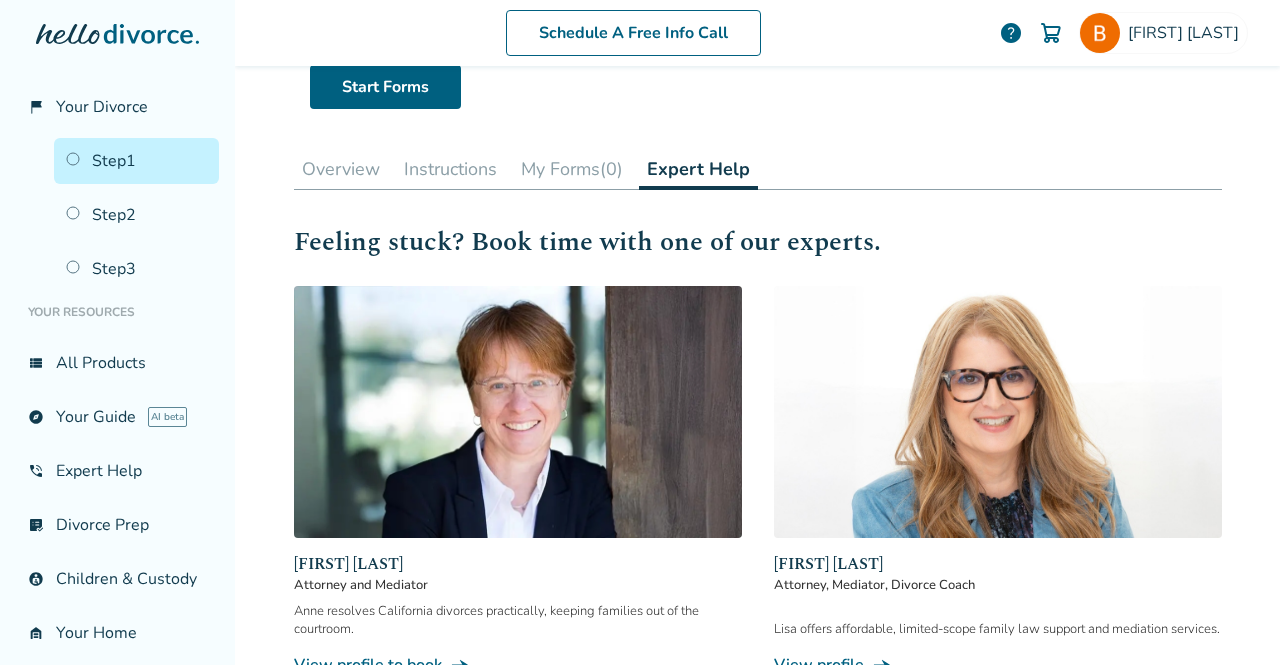 scroll, scrollTop: 155, scrollLeft: 0, axis: vertical 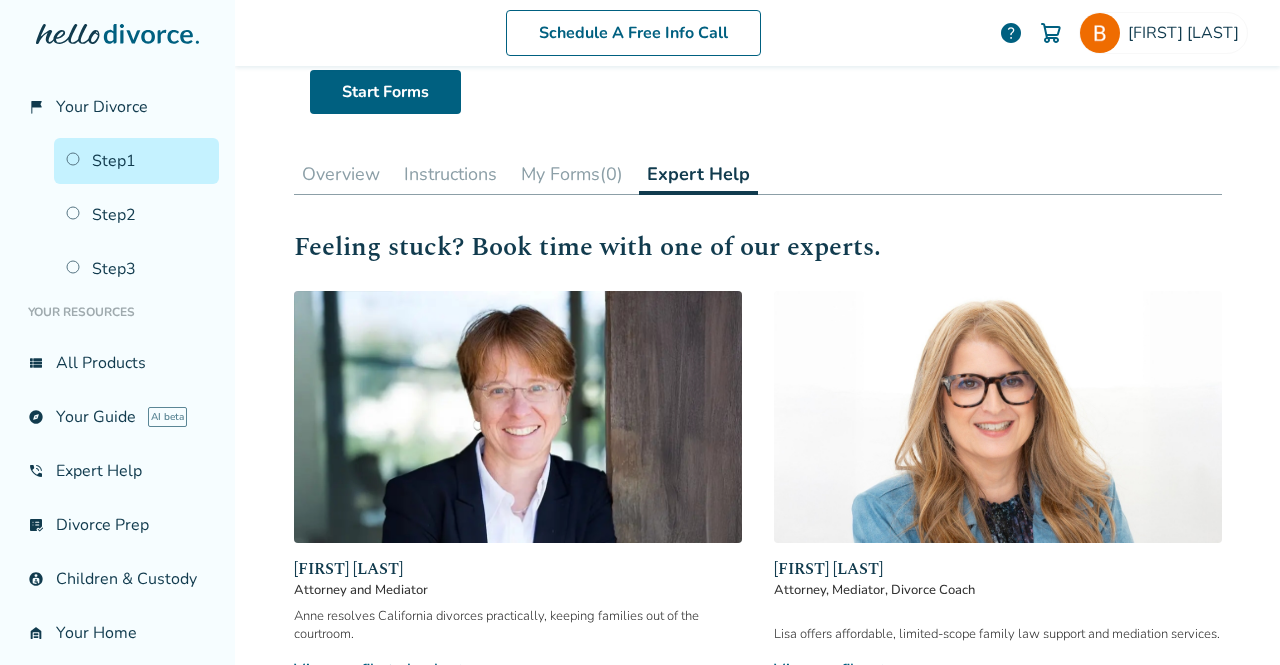 click on "My Forms  (0)" at bounding box center (572, 174) 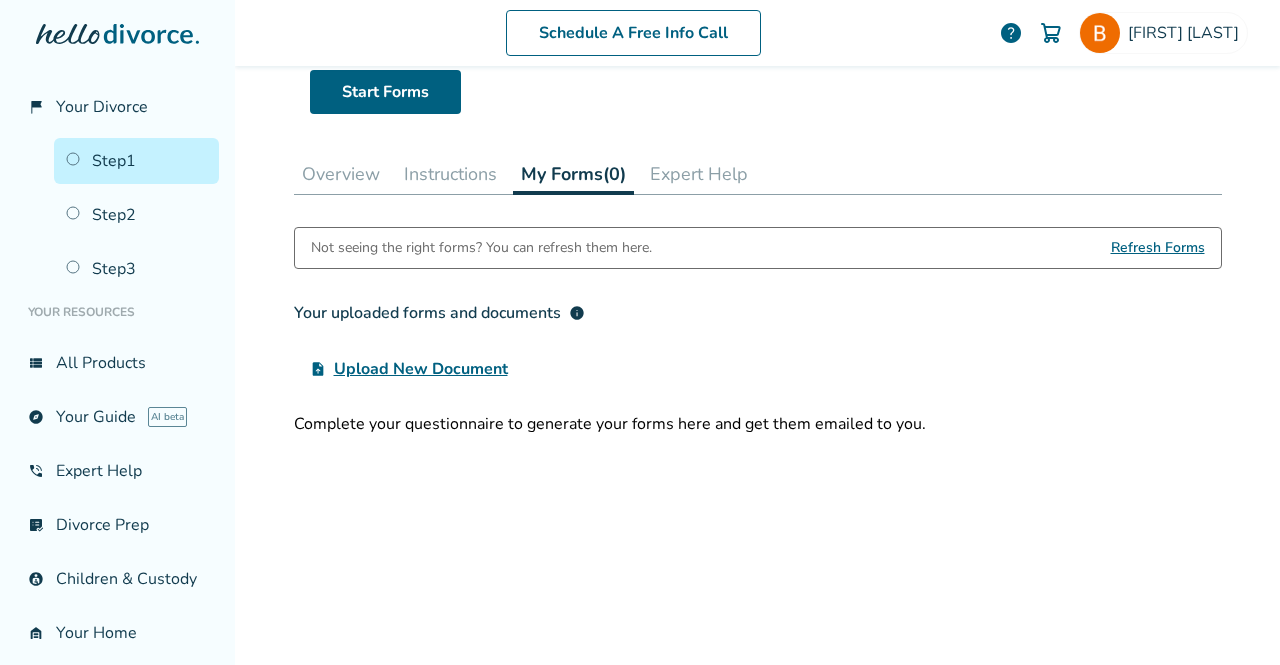 click on "Refresh Forms" at bounding box center [1158, 248] 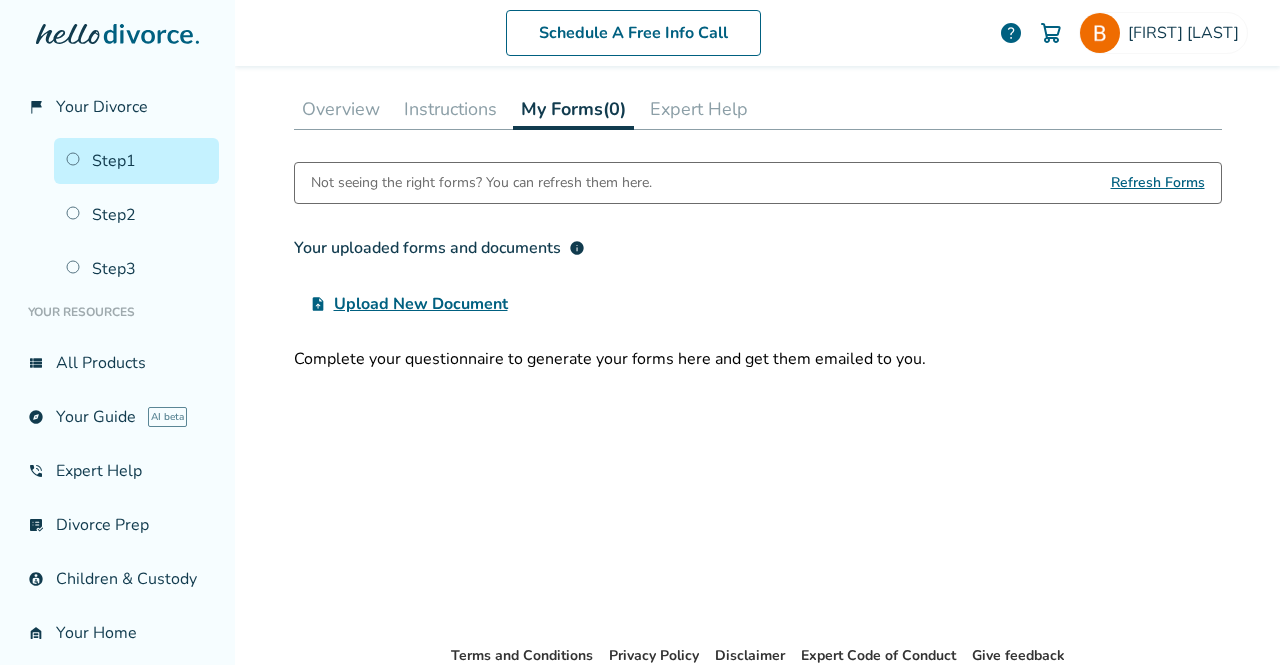 scroll, scrollTop: 227, scrollLeft: 0, axis: vertical 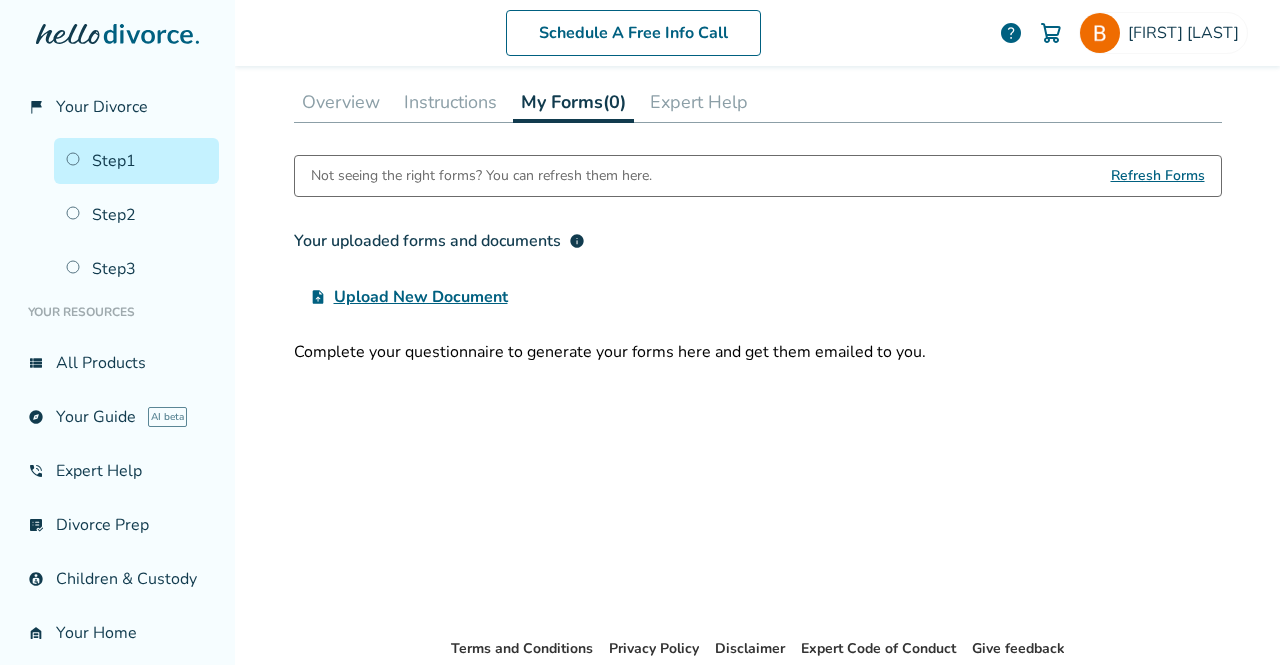 click on "Upload New Document" at bounding box center (421, 297) 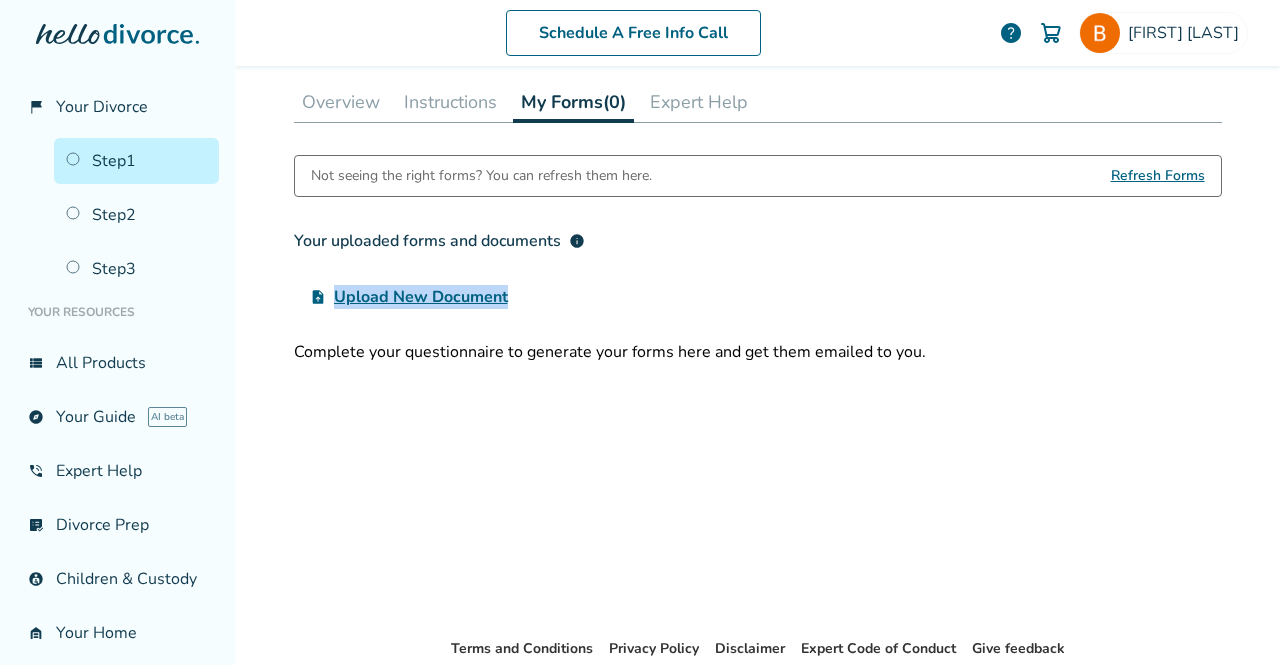 drag, startPoint x: 579, startPoint y: 242, endPoint x: 570, endPoint y: 277, distance: 36.138622 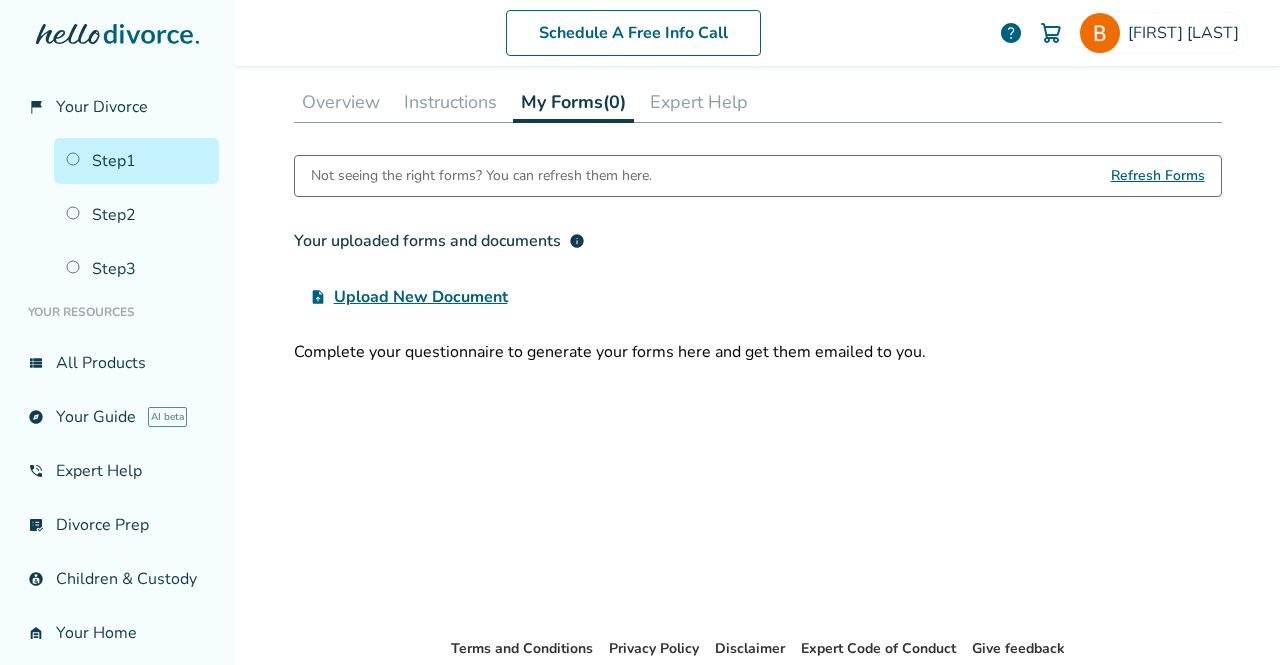 click on "Not seeing the right forms? You can refresh them here.   Refresh Forms Your uploaded forms and documents info upload_file Upload New Document Complete your questionnaire to generate your forms here and get them emailed to you." at bounding box center (758, 380) 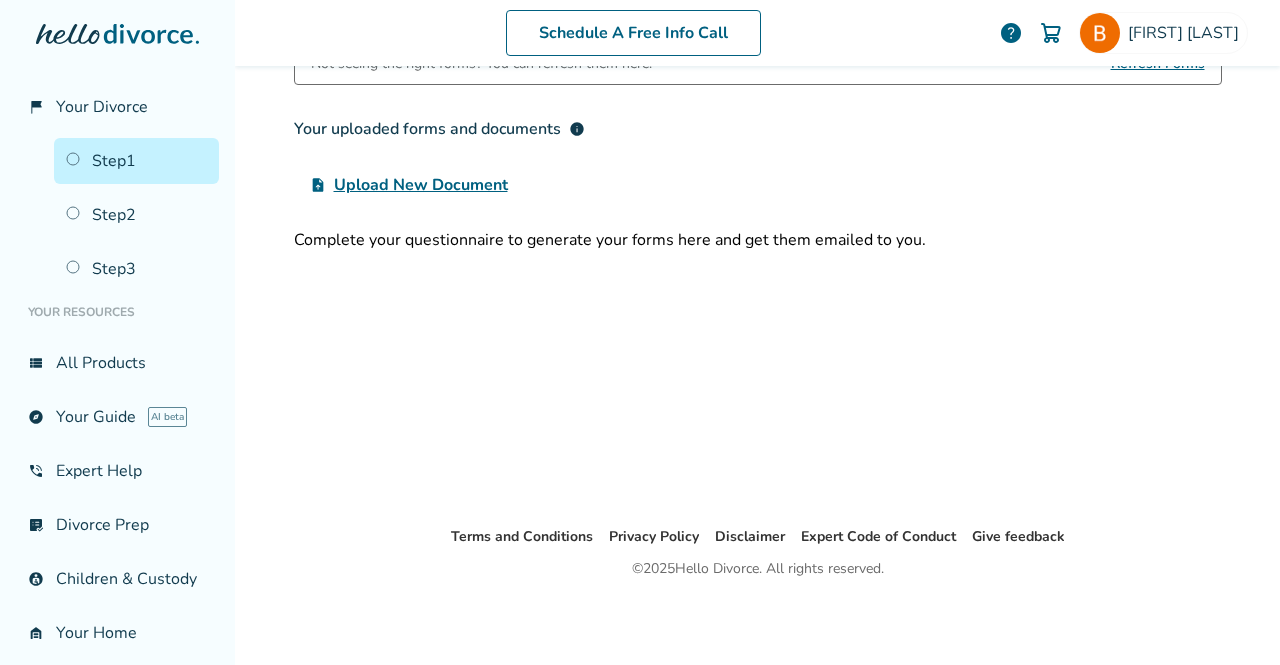 scroll, scrollTop: 0, scrollLeft: 0, axis: both 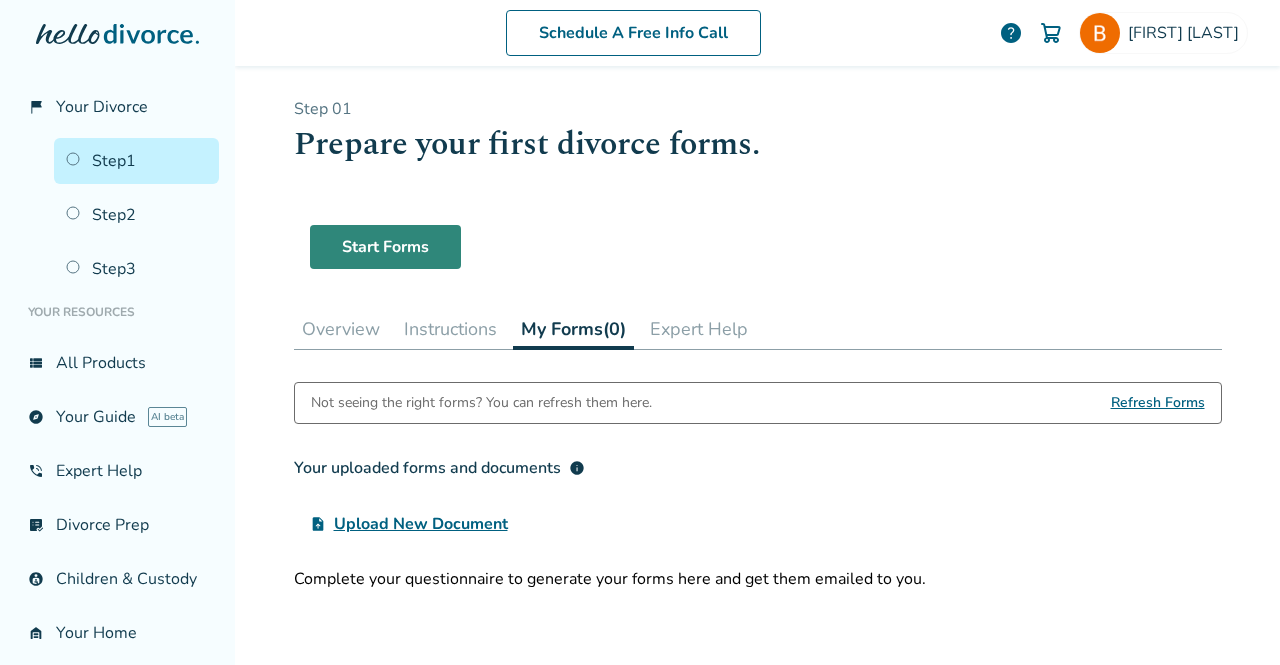 click on "Start Forms" at bounding box center [385, 247] 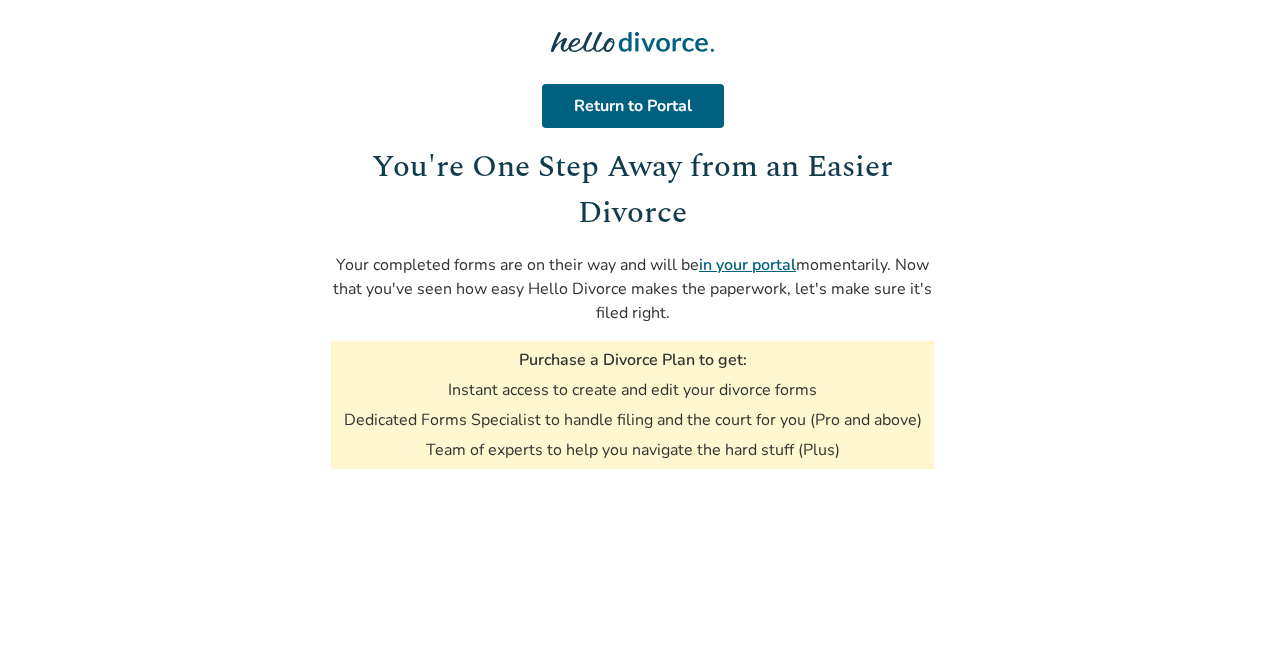 scroll, scrollTop: 0, scrollLeft: 0, axis: both 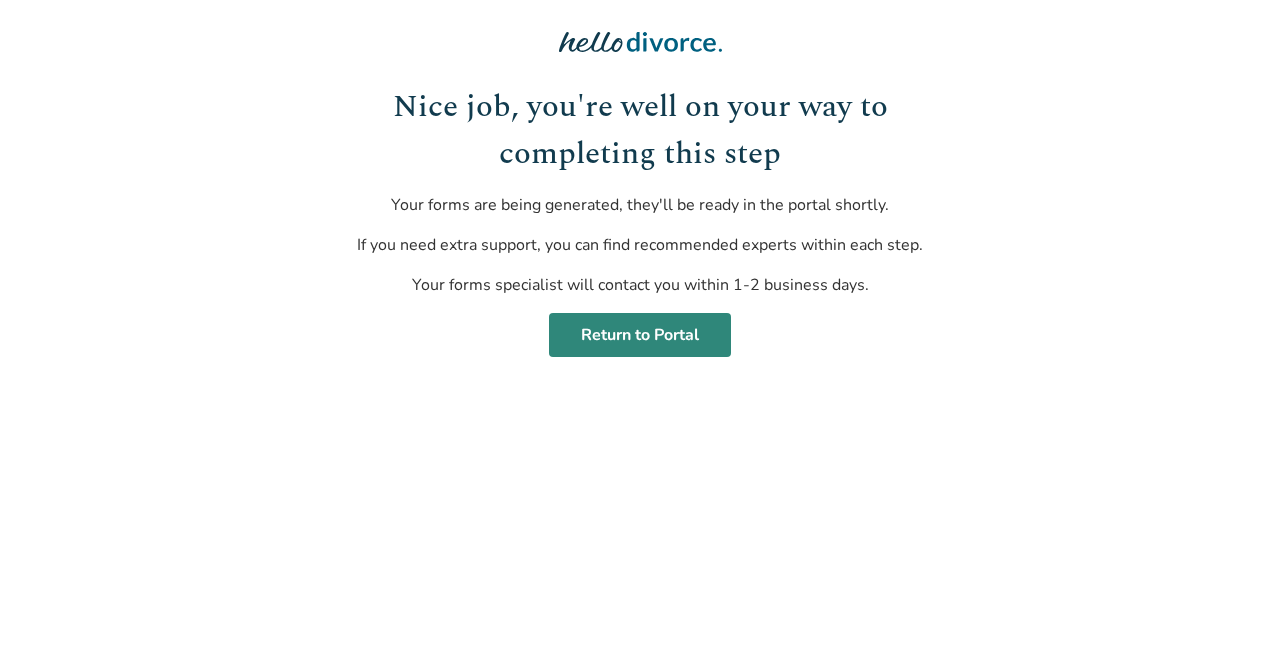click on "Return to Portal" at bounding box center [640, 335] 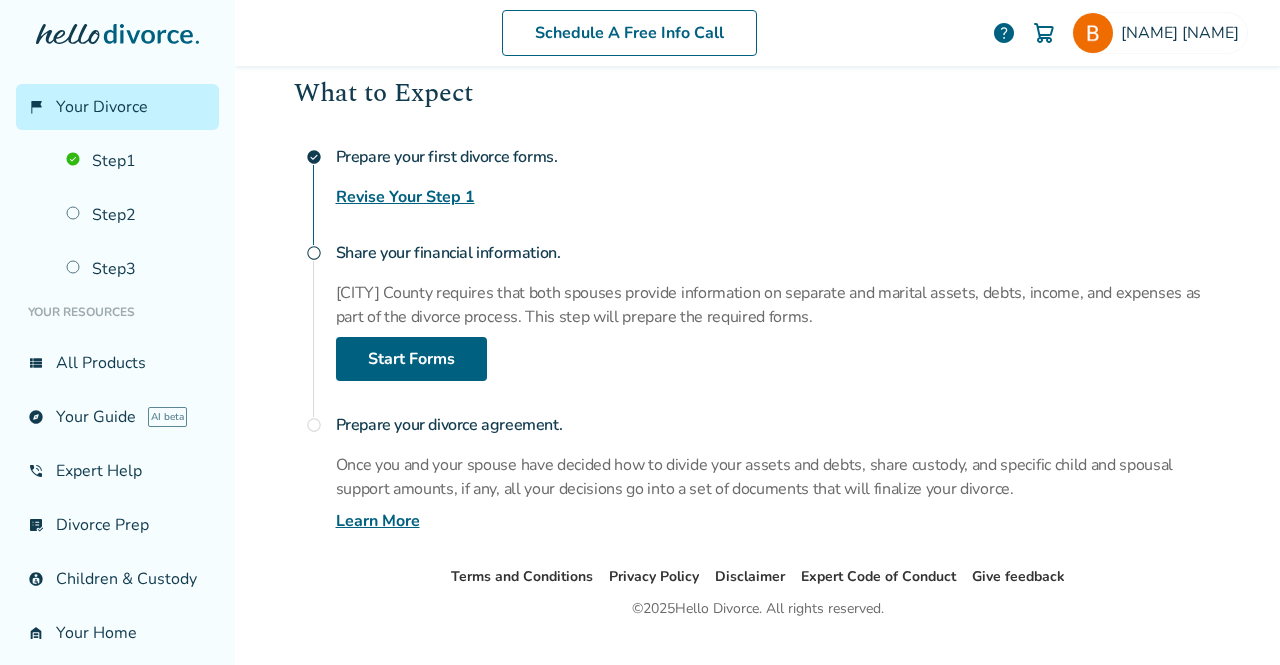 scroll, scrollTop: 477, scrollLeft: 0, axis: vertical 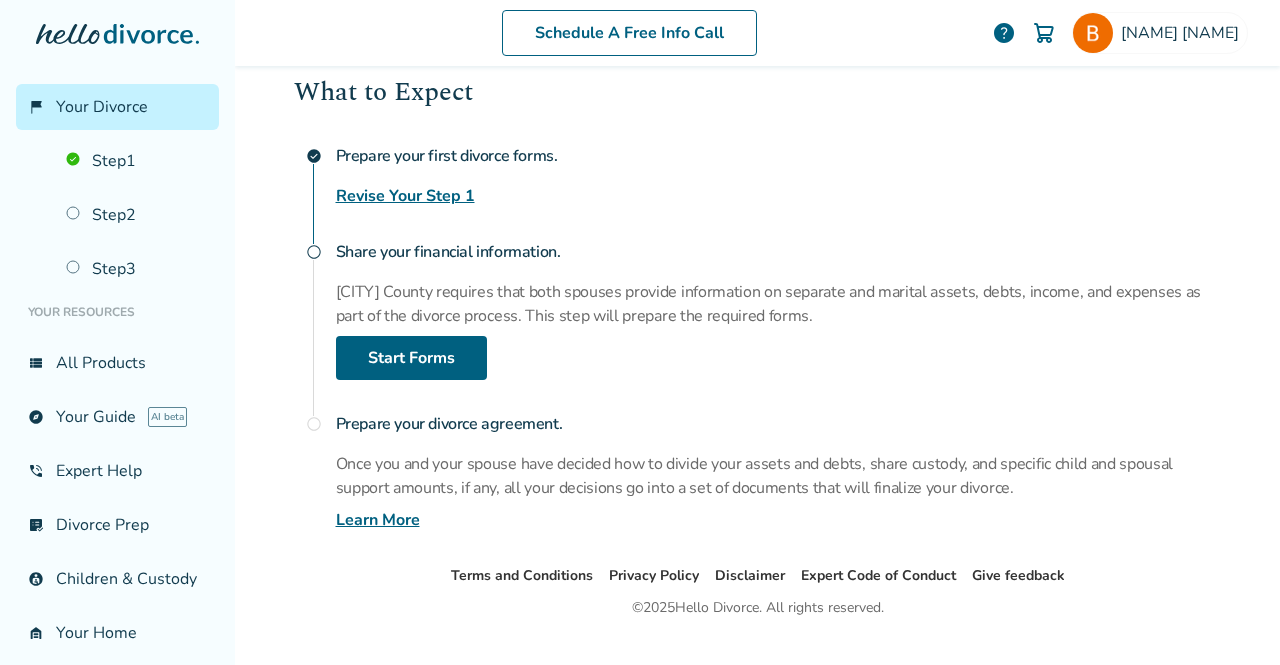 click on "radio_button_unchecked" at bounding box center [314, 252] 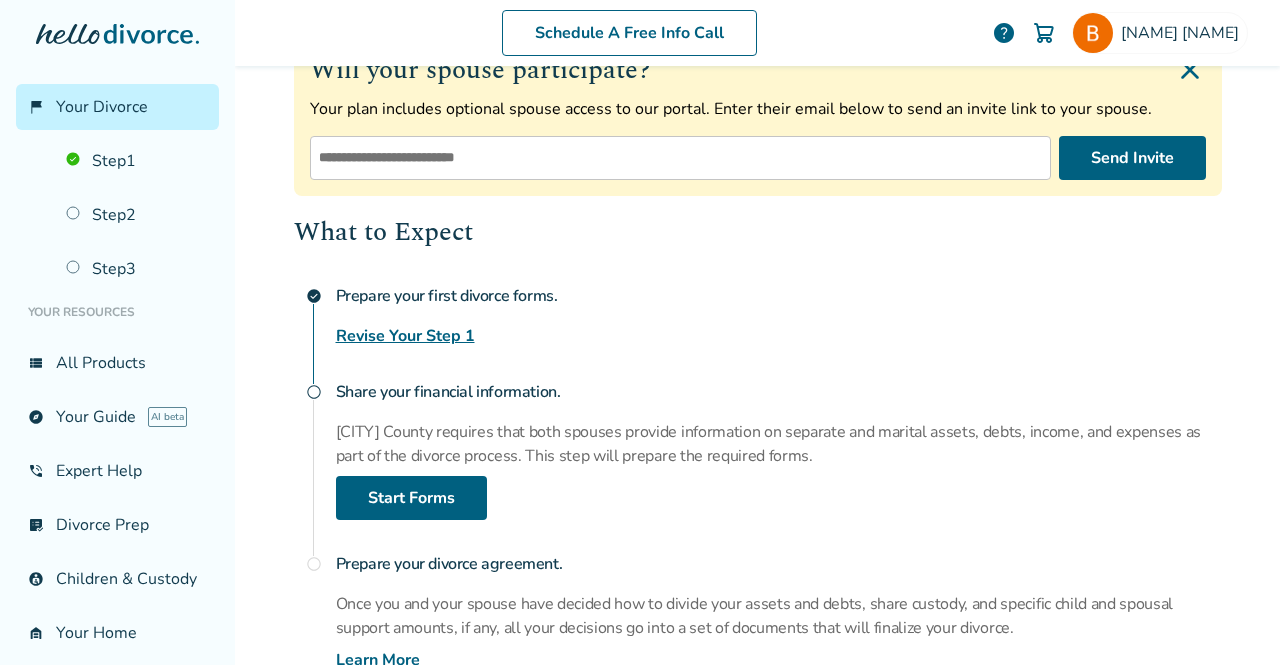 scroll, scrollTop: 338, scrollLeft: 0, axis: vertical 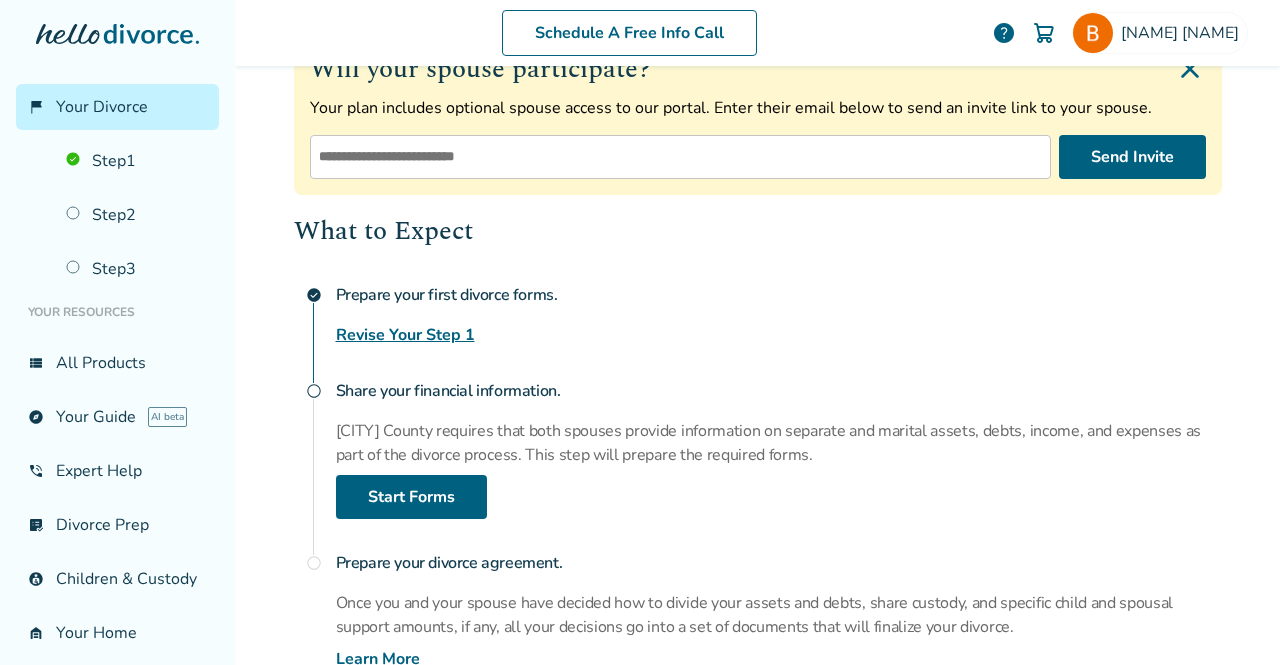 click on "Share your financial information." at bounding box center [779, 391] 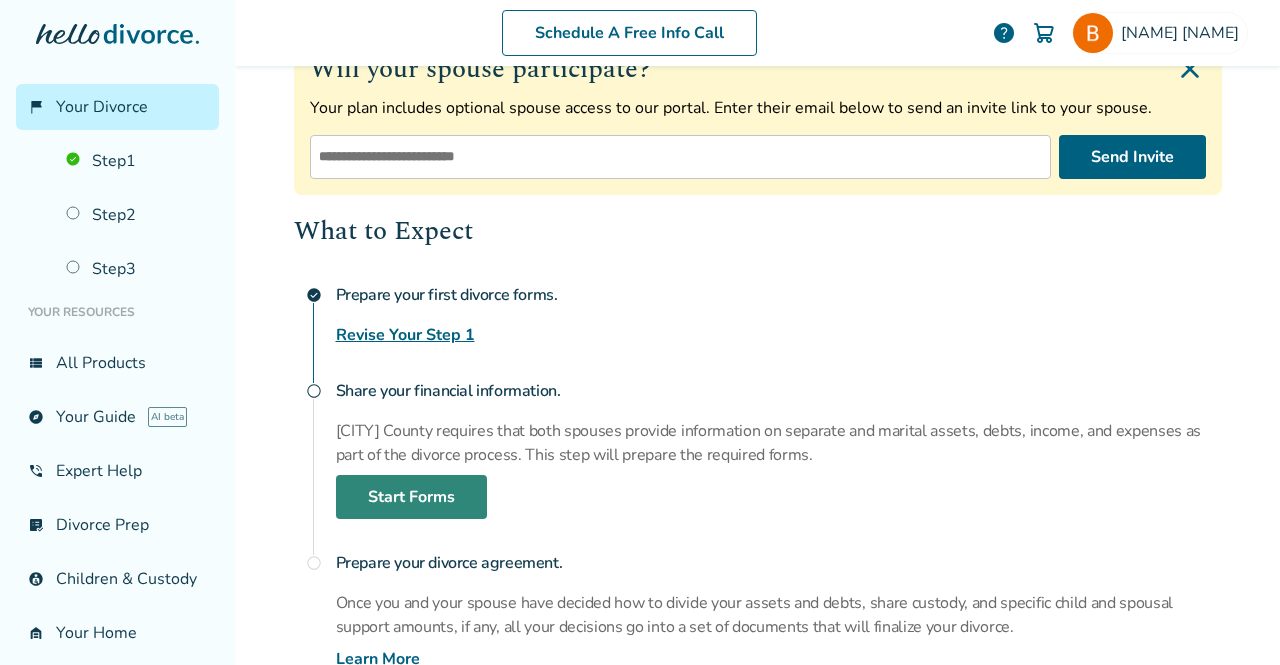 click on "Start Forms" at bounding box center (411, 497) 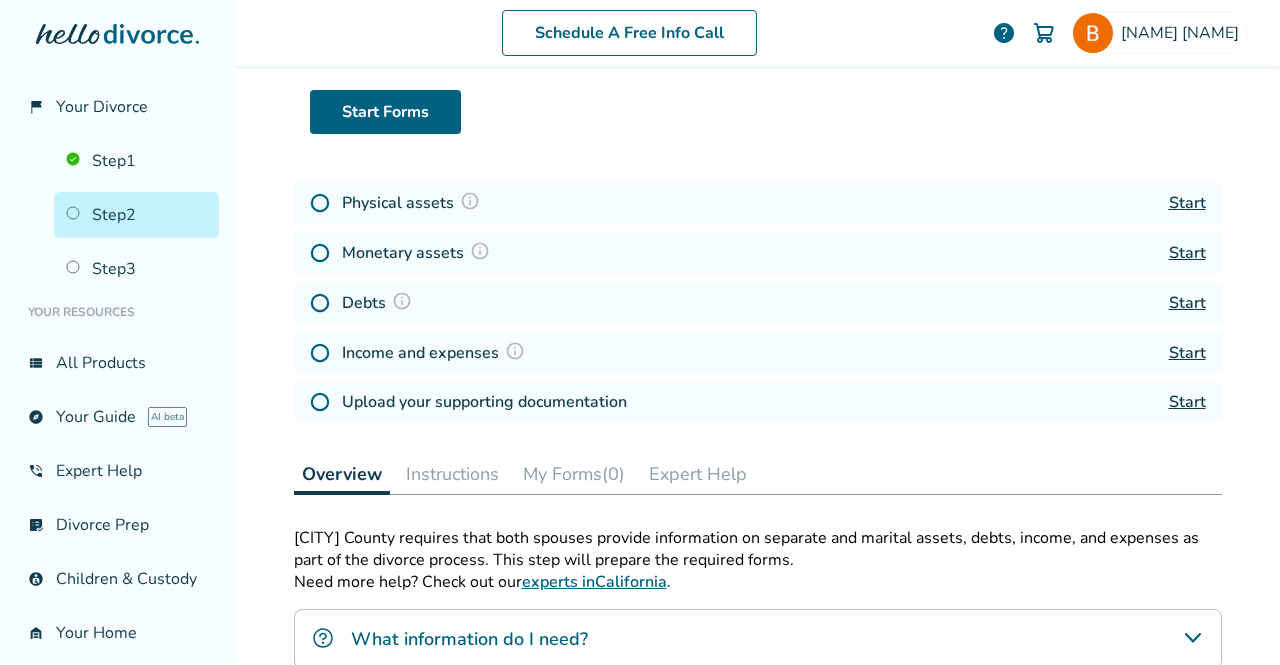 scroll, scrollTop: 133, scrollLeft: 0, axis: vertical 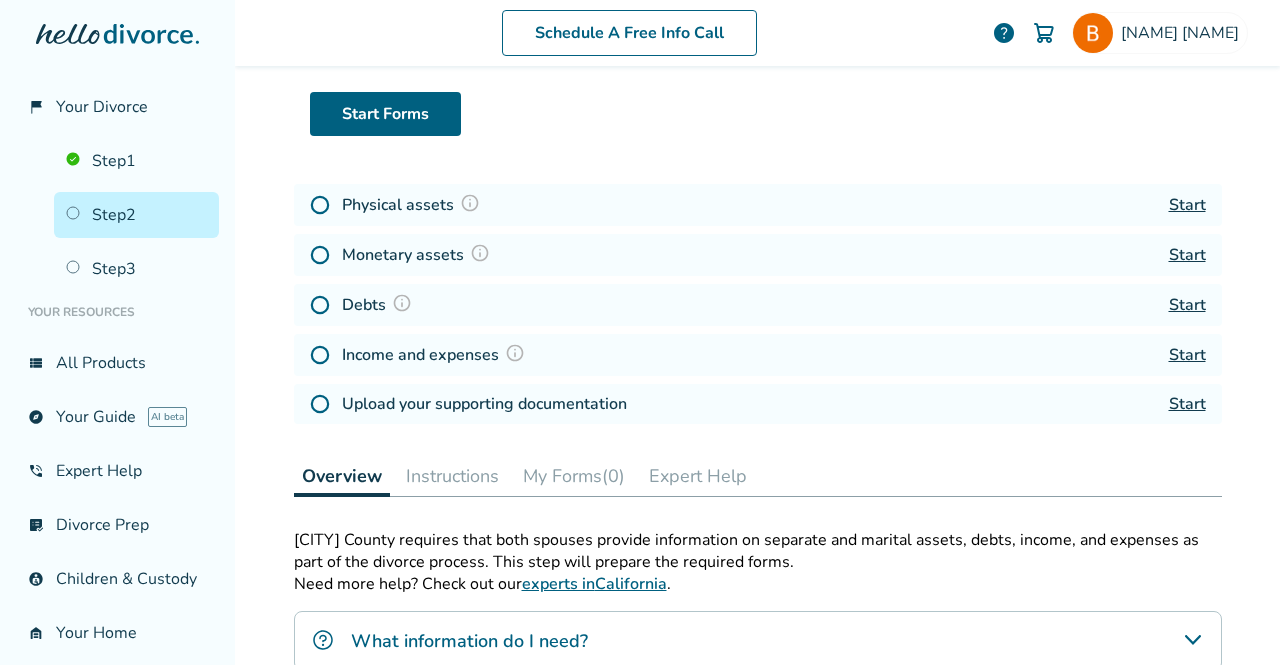 click on "Start" at bounding box center [1187, 205] 